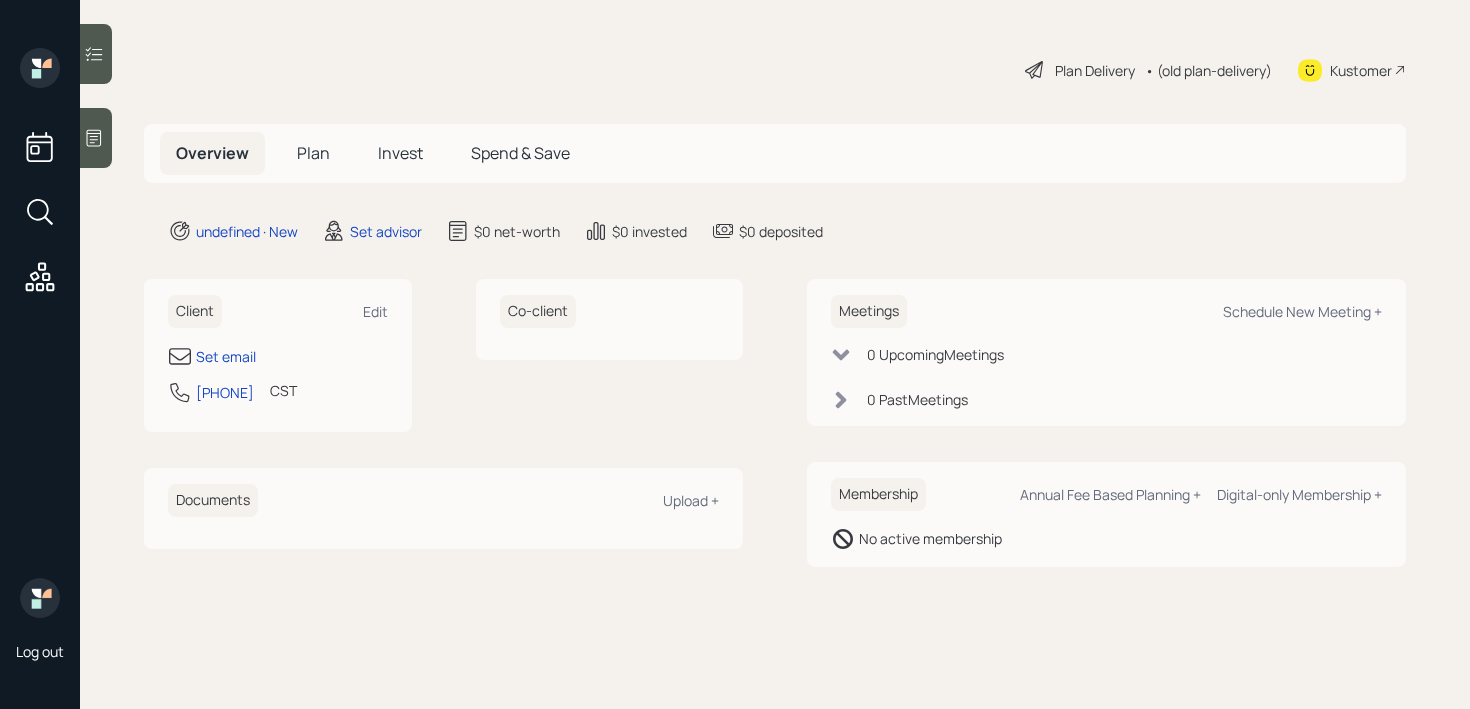 scroll, scrollTop: 0, scrollLeft: 0, axis: both 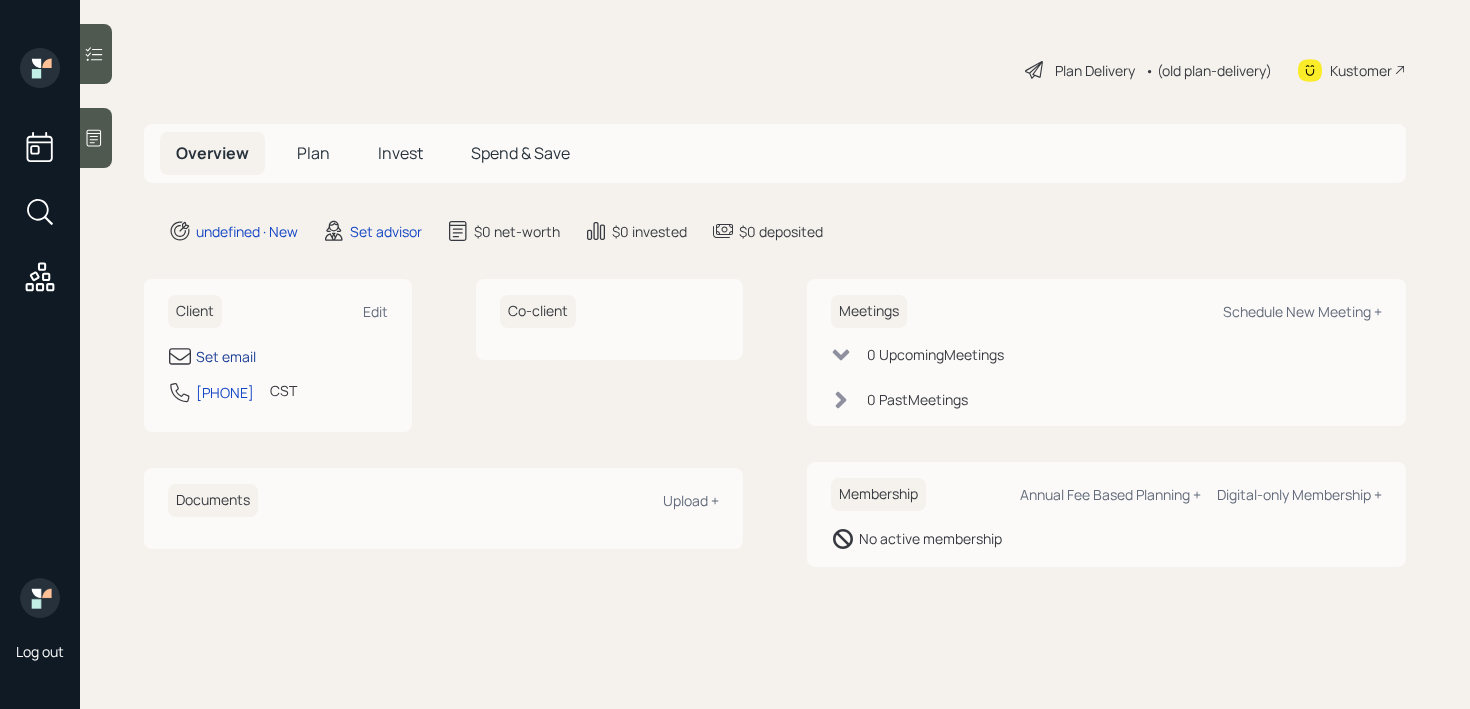 click on "Set email" at bounding box center [226, 356] 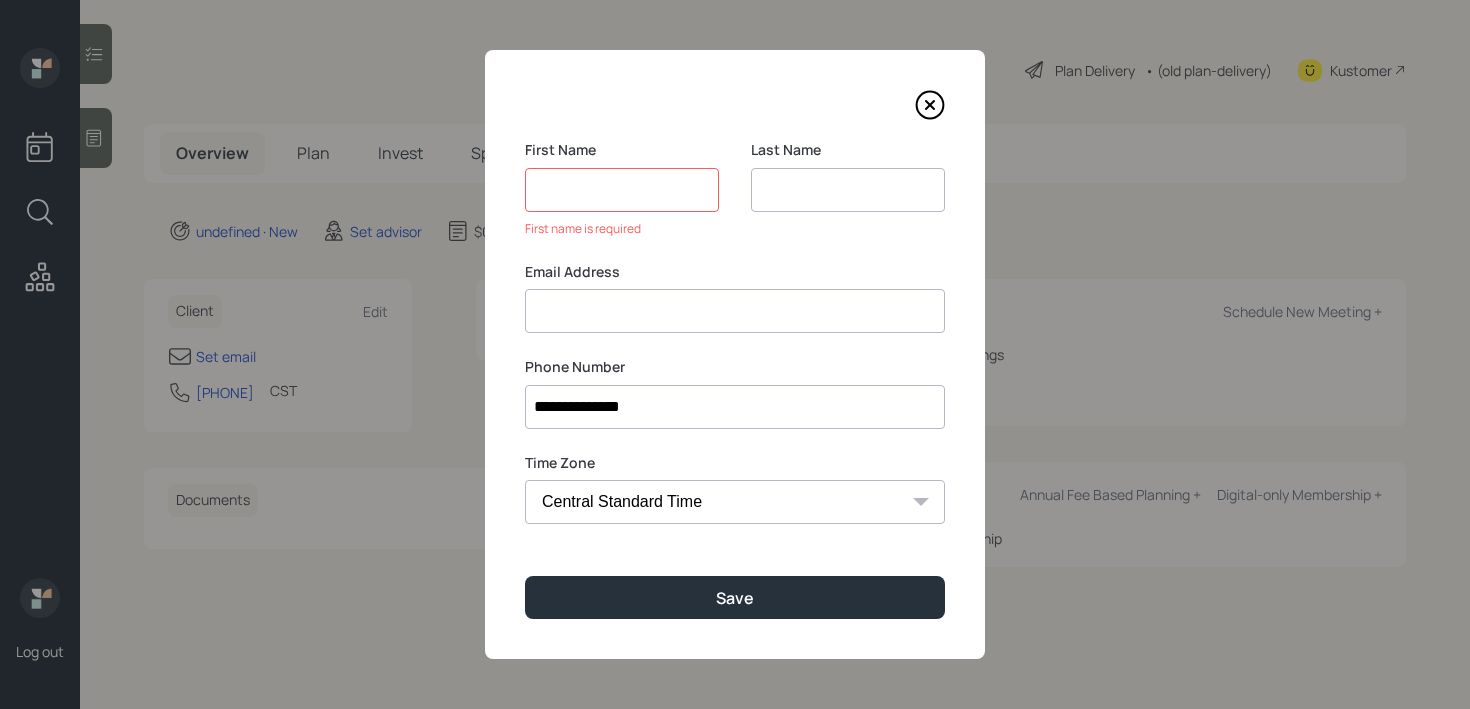 click on "Email Address" at bounding box center (735, 298) 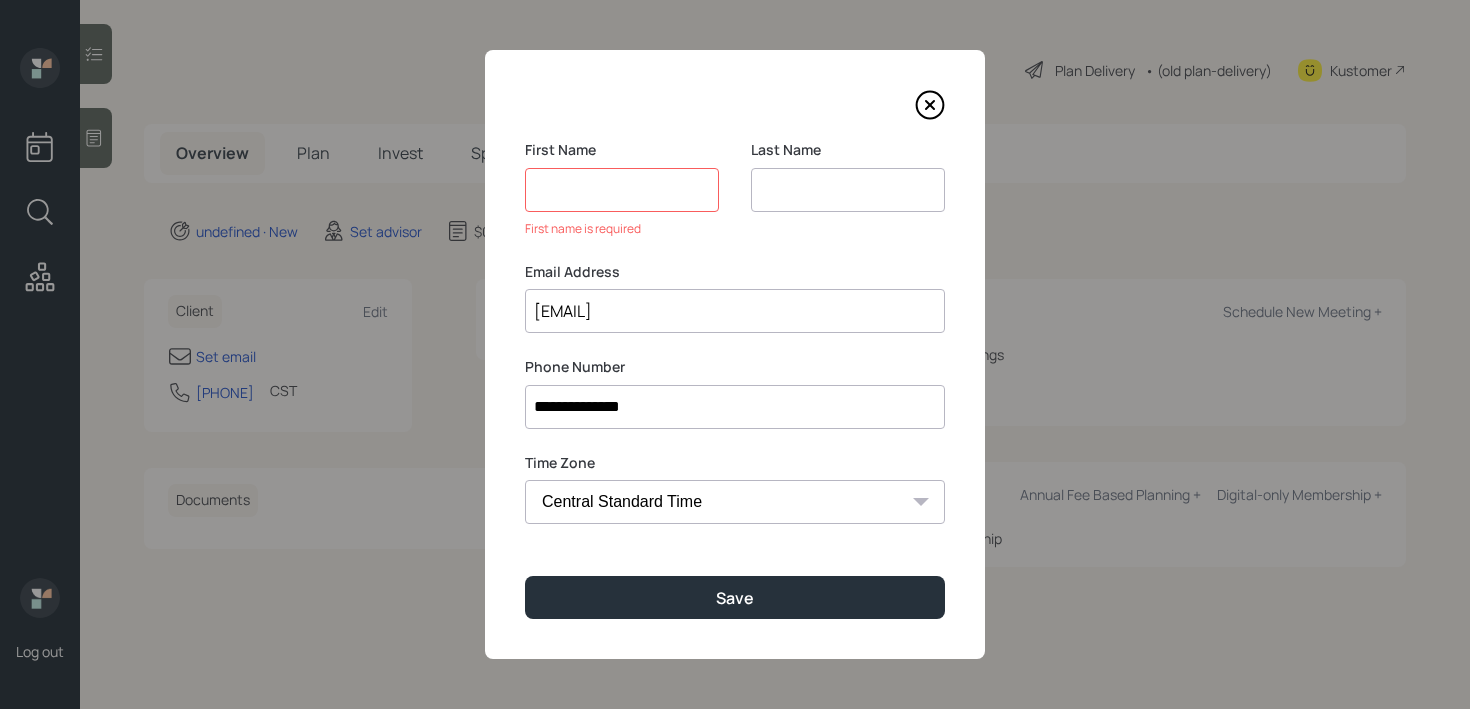 type on "[EMAIL]" 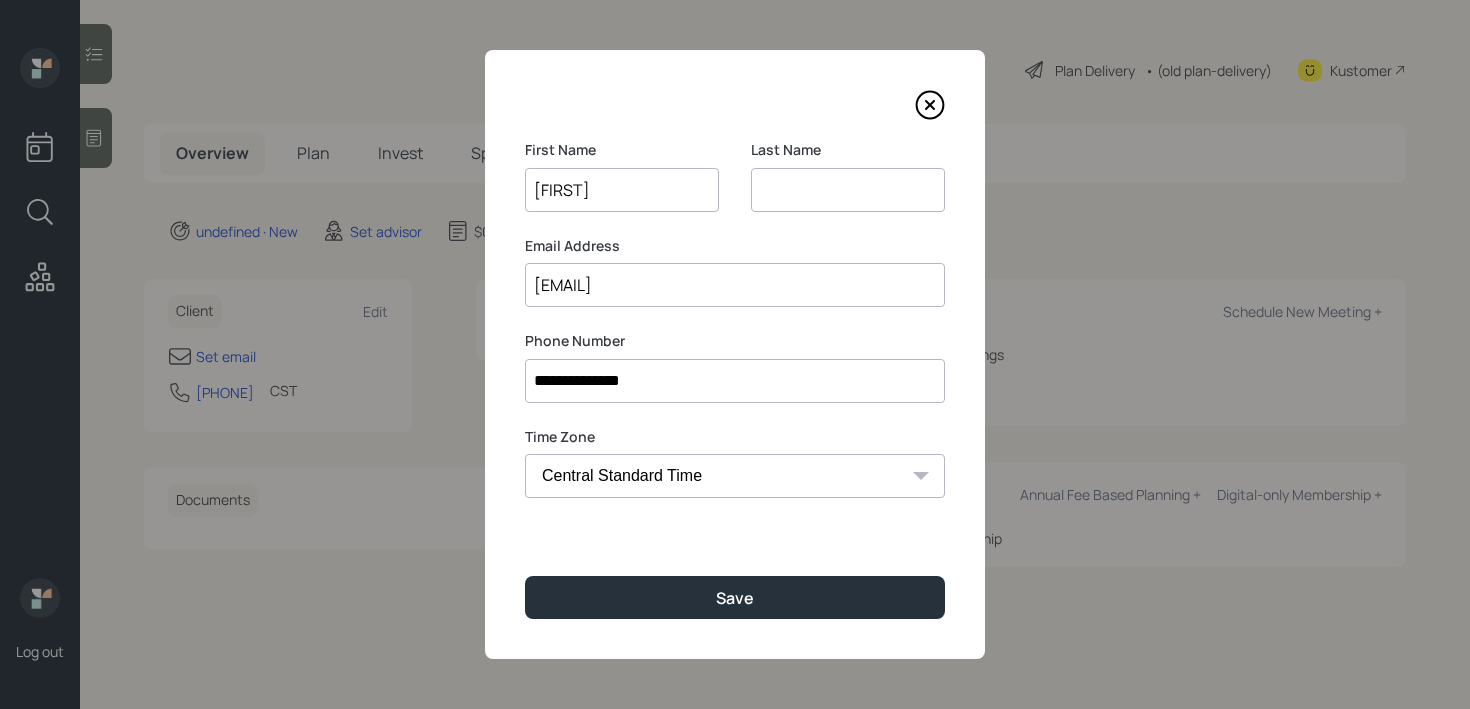type on "[FIRST]" 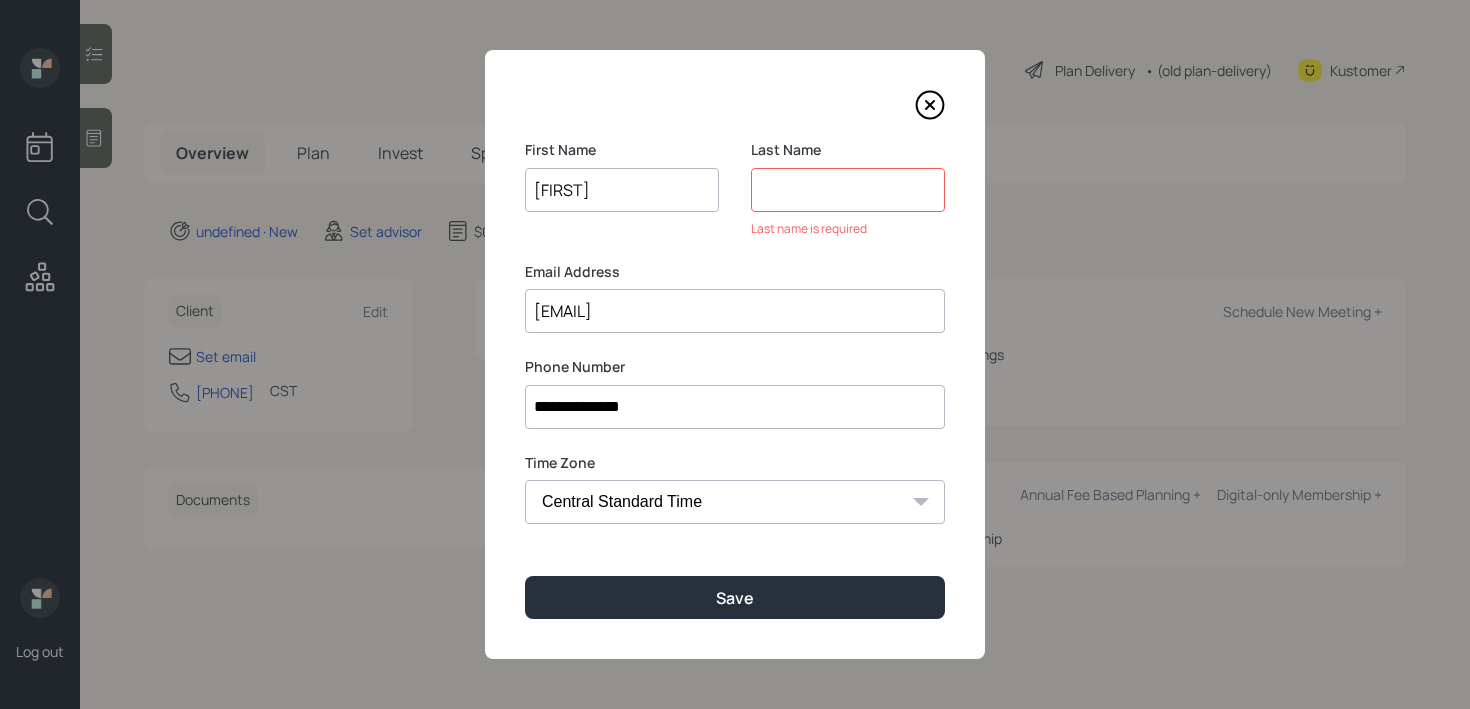 paste on "[LAST_NAME]" 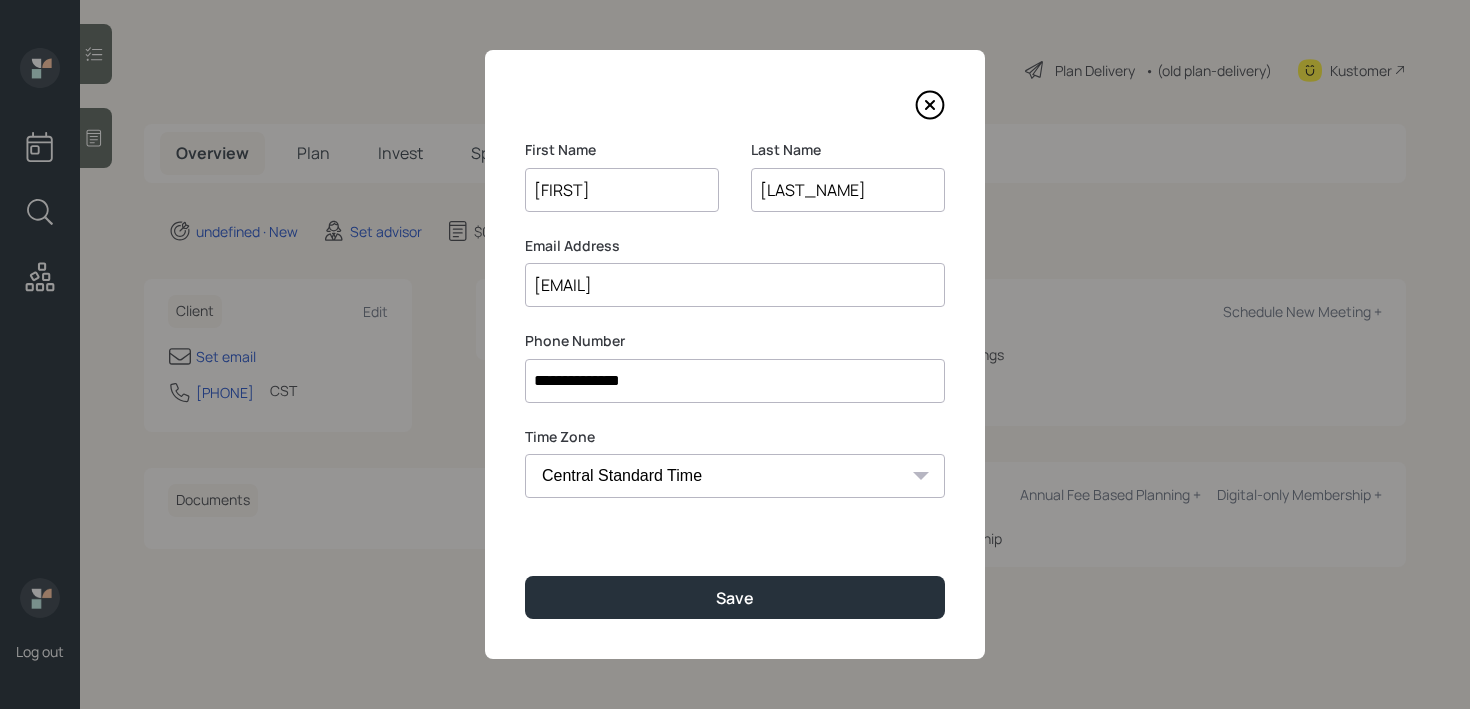 click on "[LAST_NAME]" at bounding box center [848, 190] 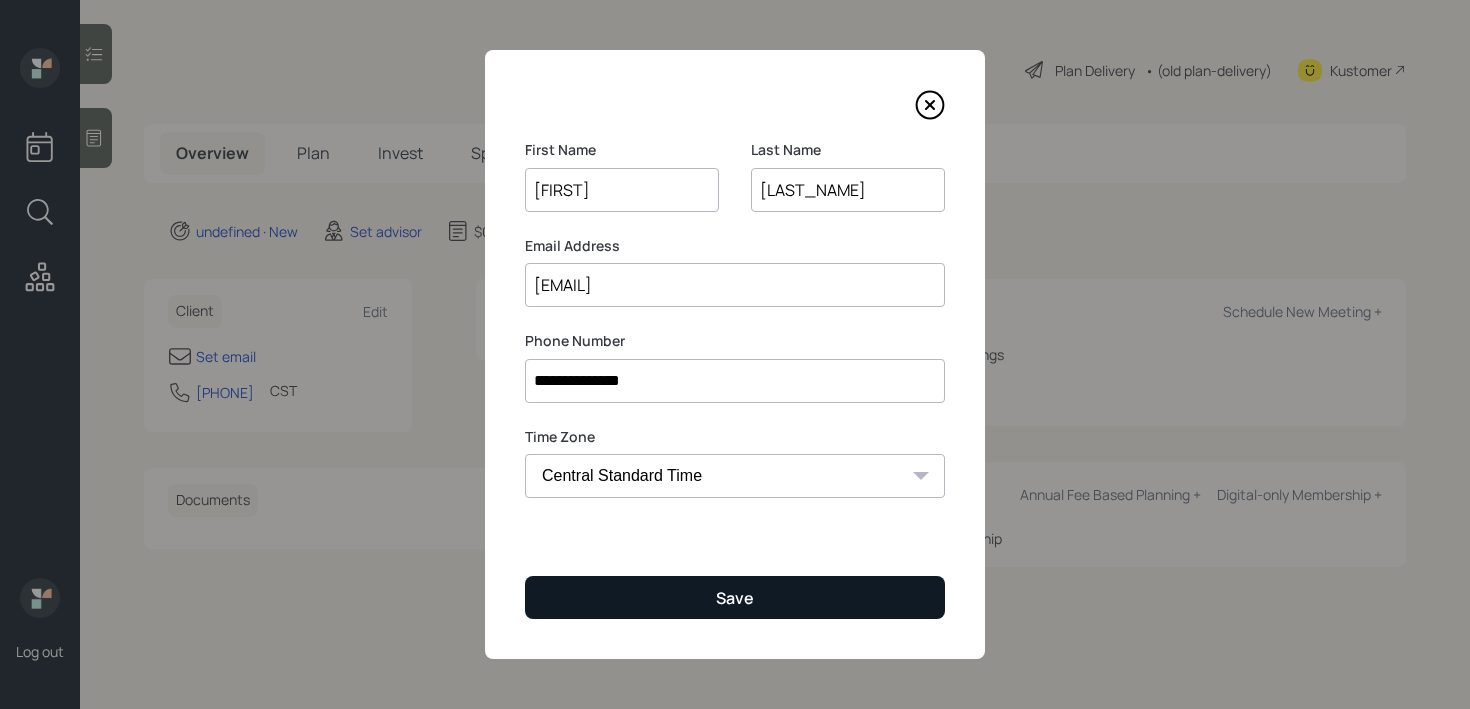 type on "[LAST_NAME]" 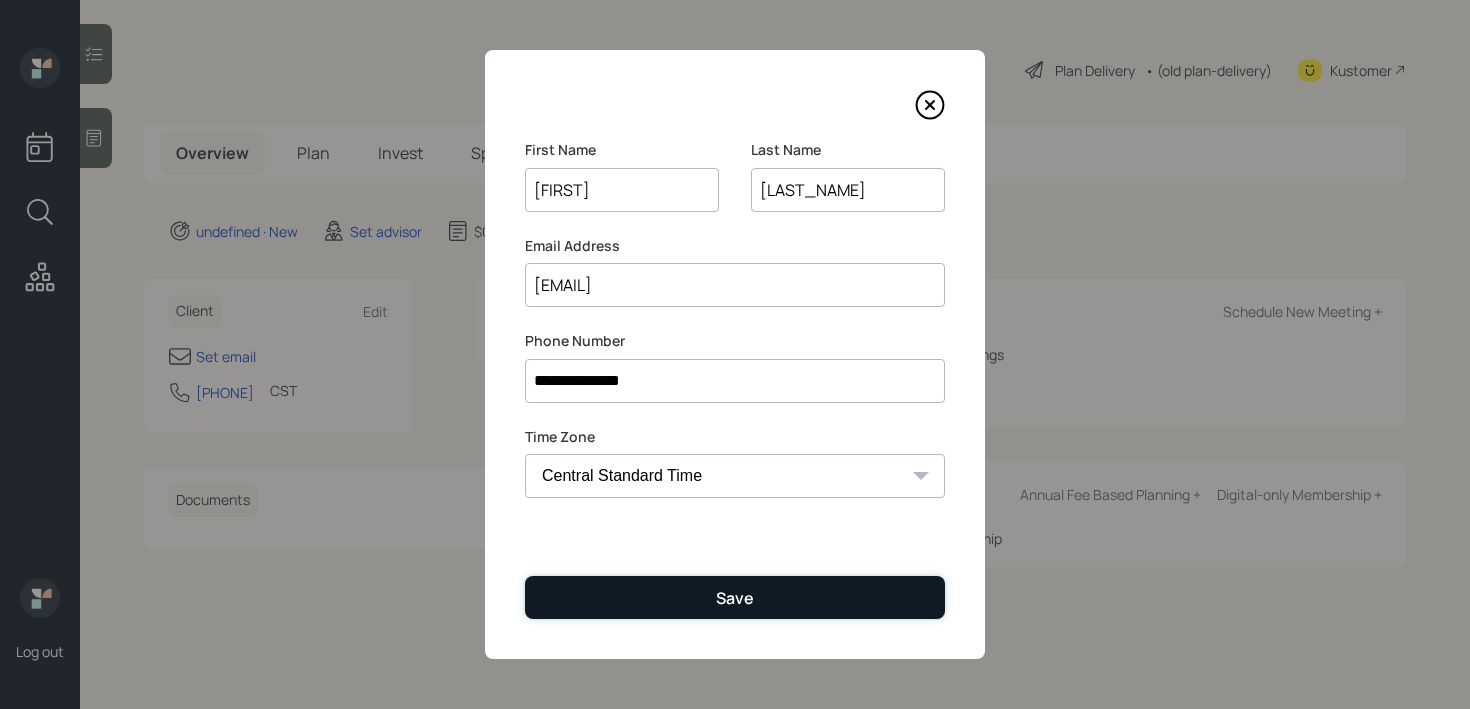 click on "Save" at bounding box center [735, 597] 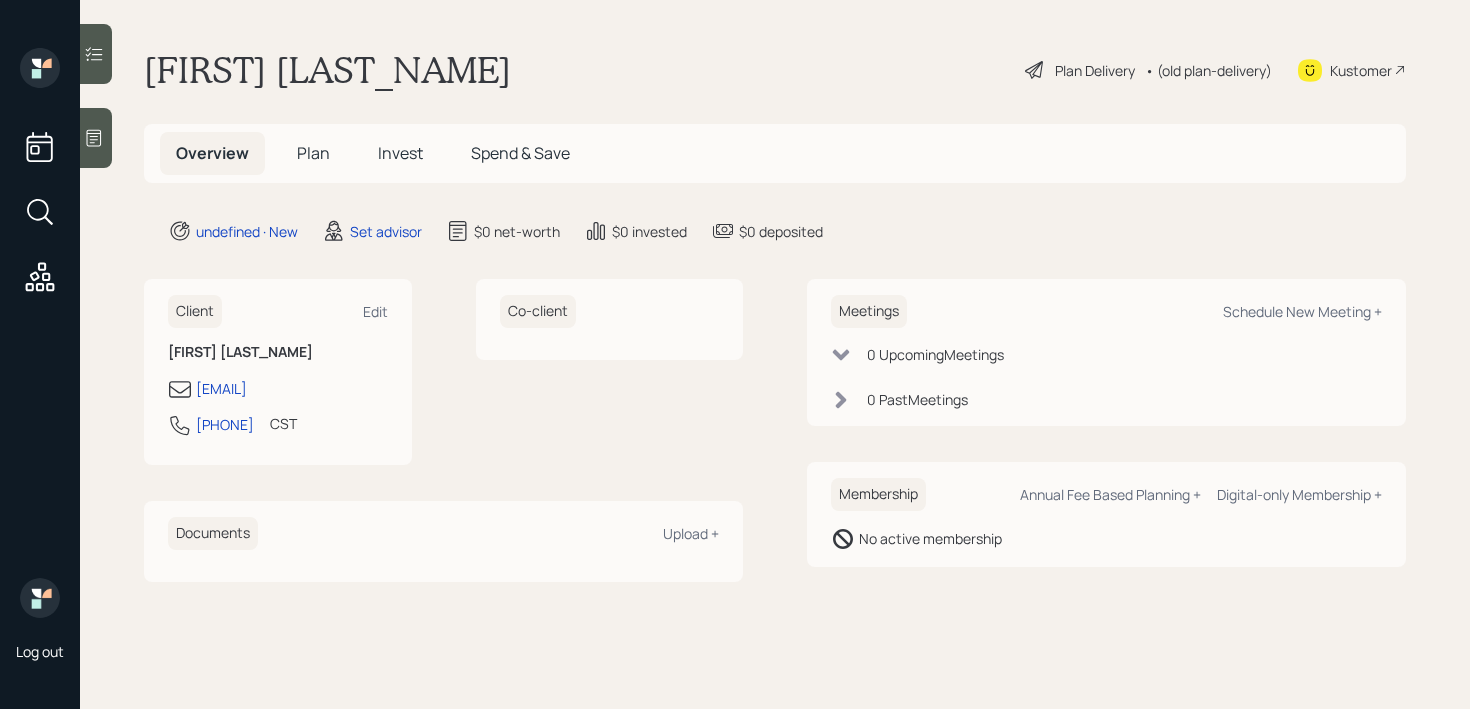 click 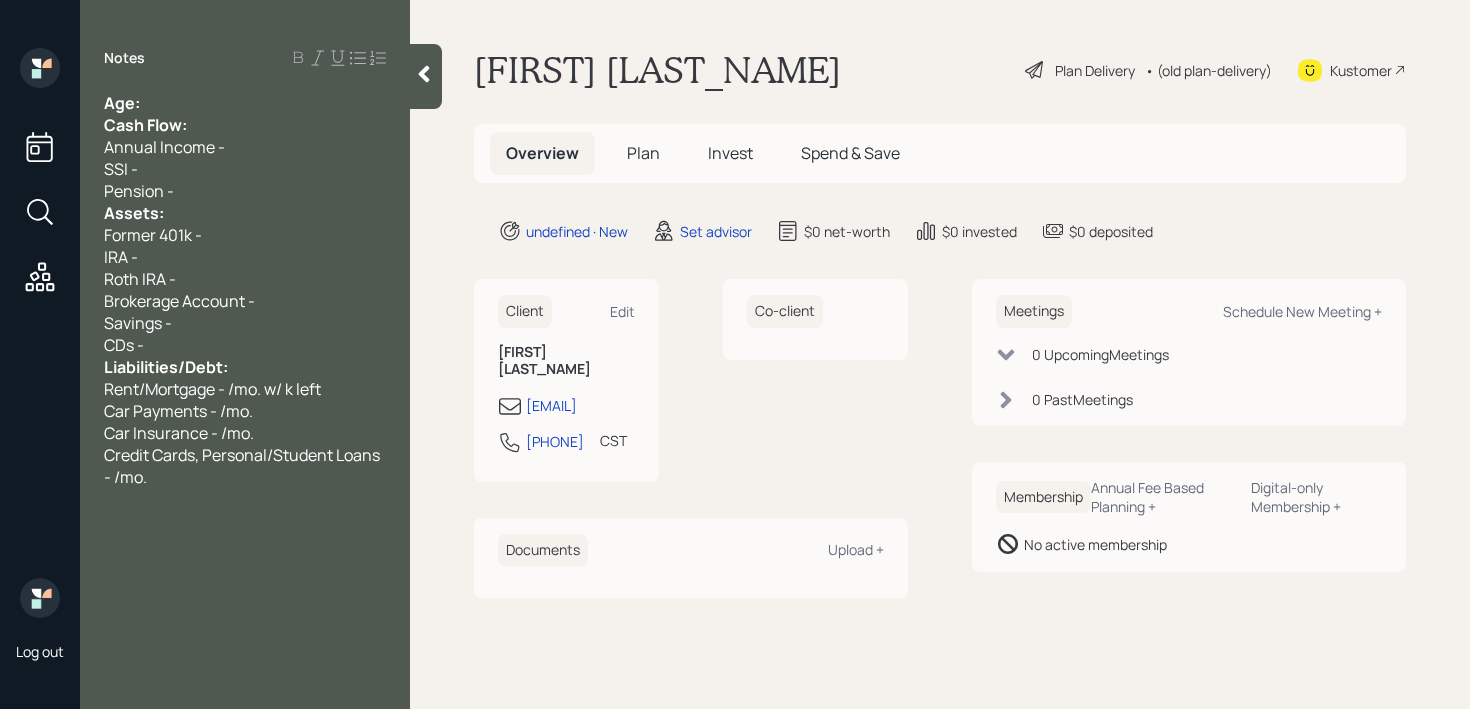 click on "Age:" at bounding box center [245, 103] 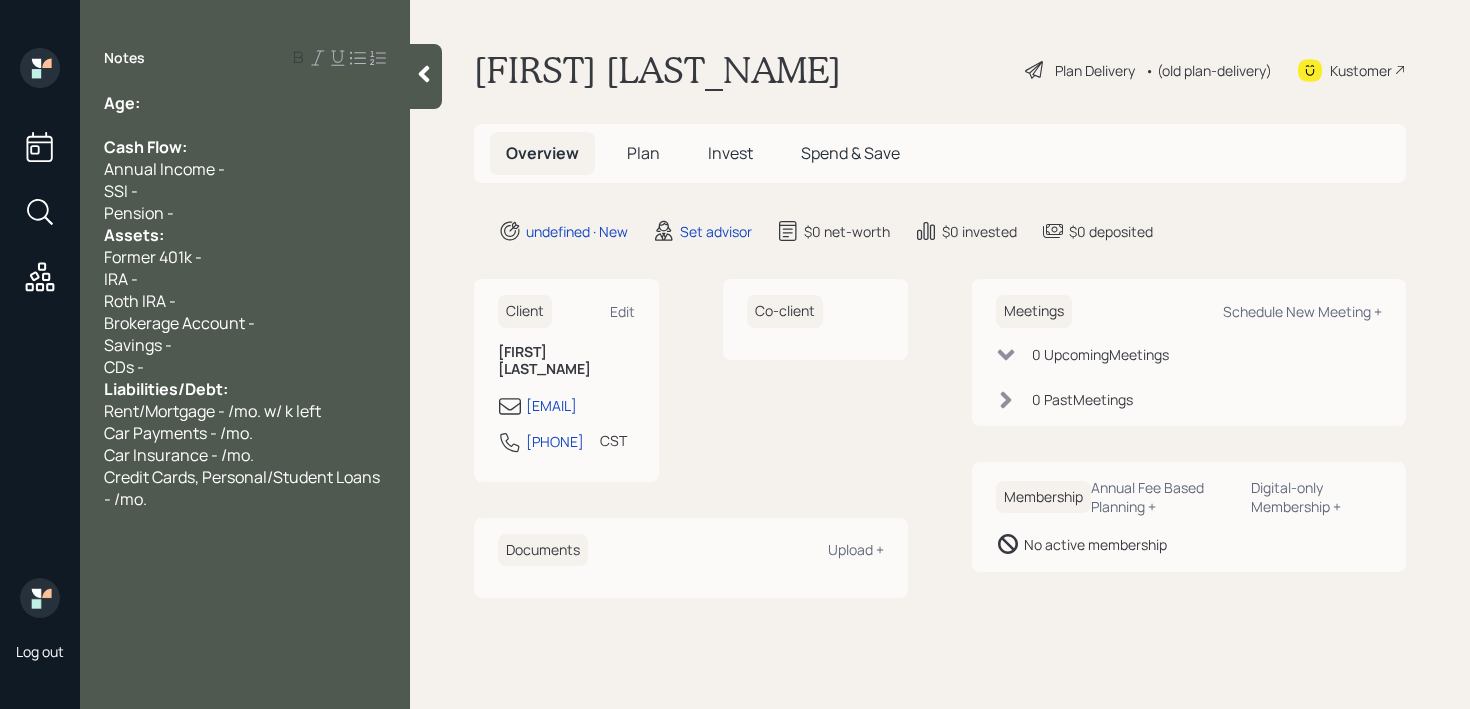 click on "Pension -" at bounding box center (245, 213) 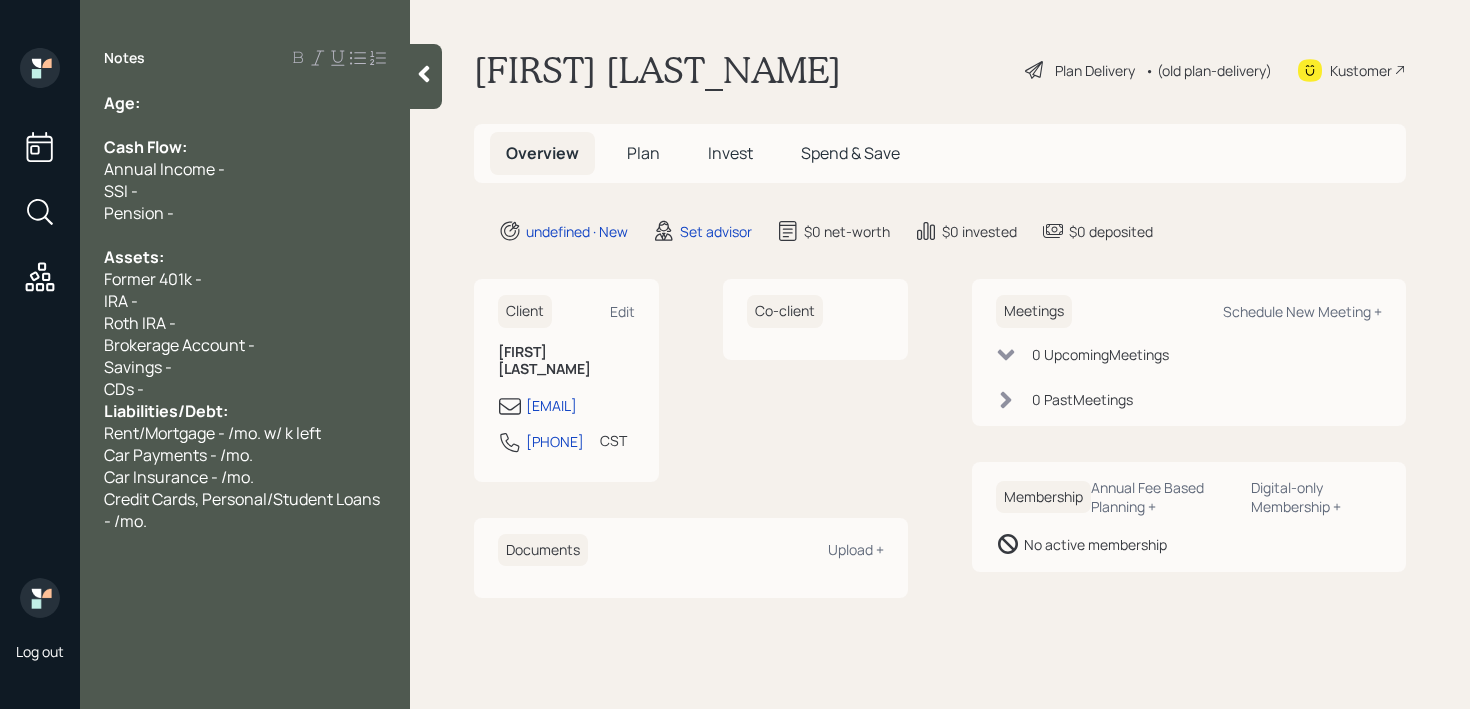 click on "CDs -" at bounding box center [245, 389] 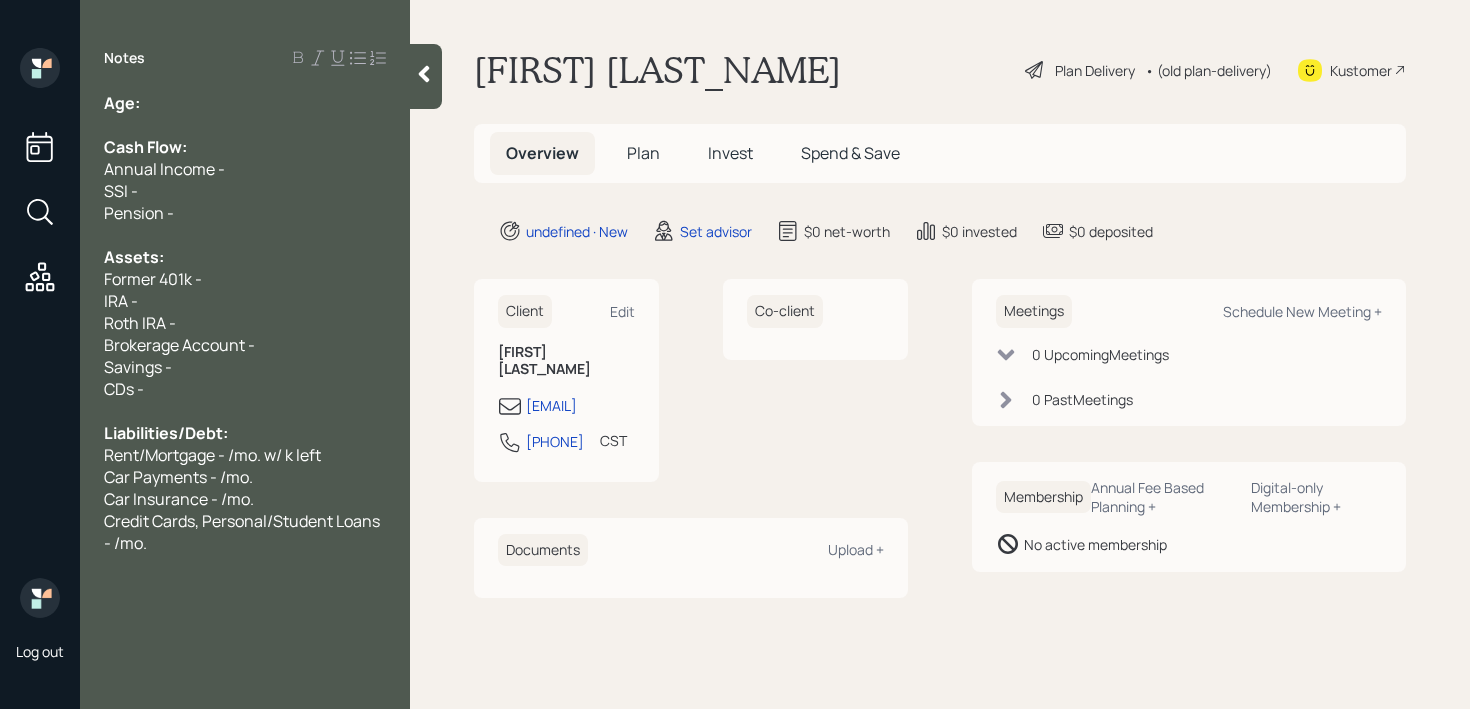 click on "Age:" at bounding box center (245, 103) 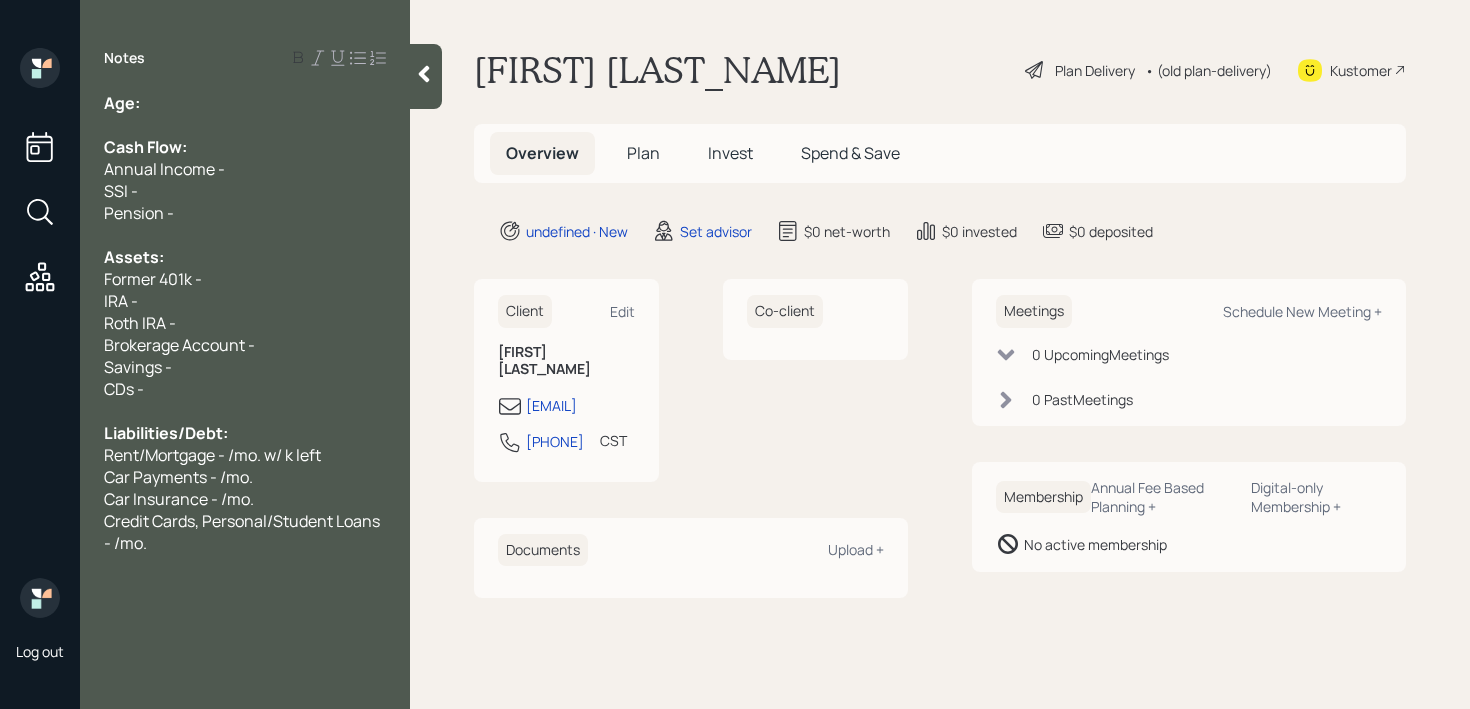type 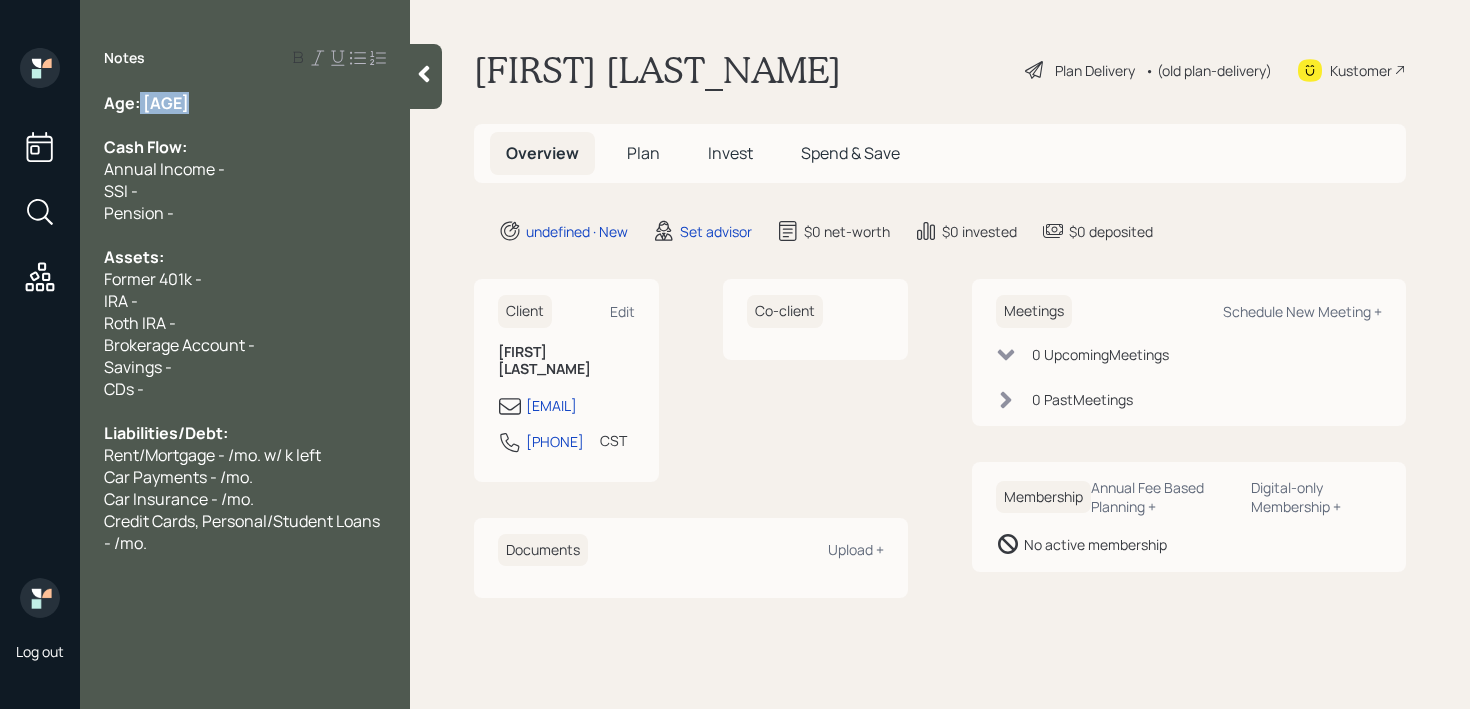 drag, startPoint x: 181, startPoint y: 116, endPoint x: 141, endPoint y: 107, distance: 41 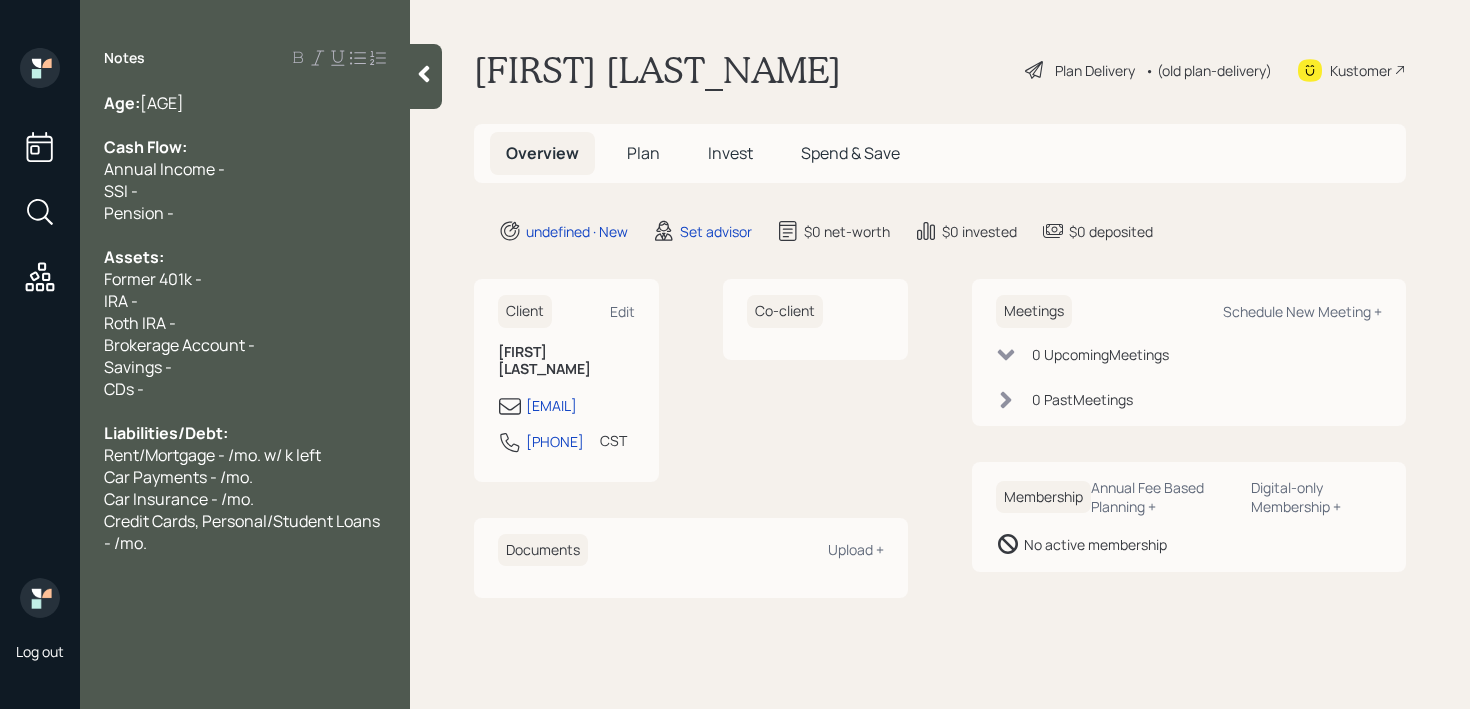 click on "Age:  [AGE]" at bounding box center (245, 103) 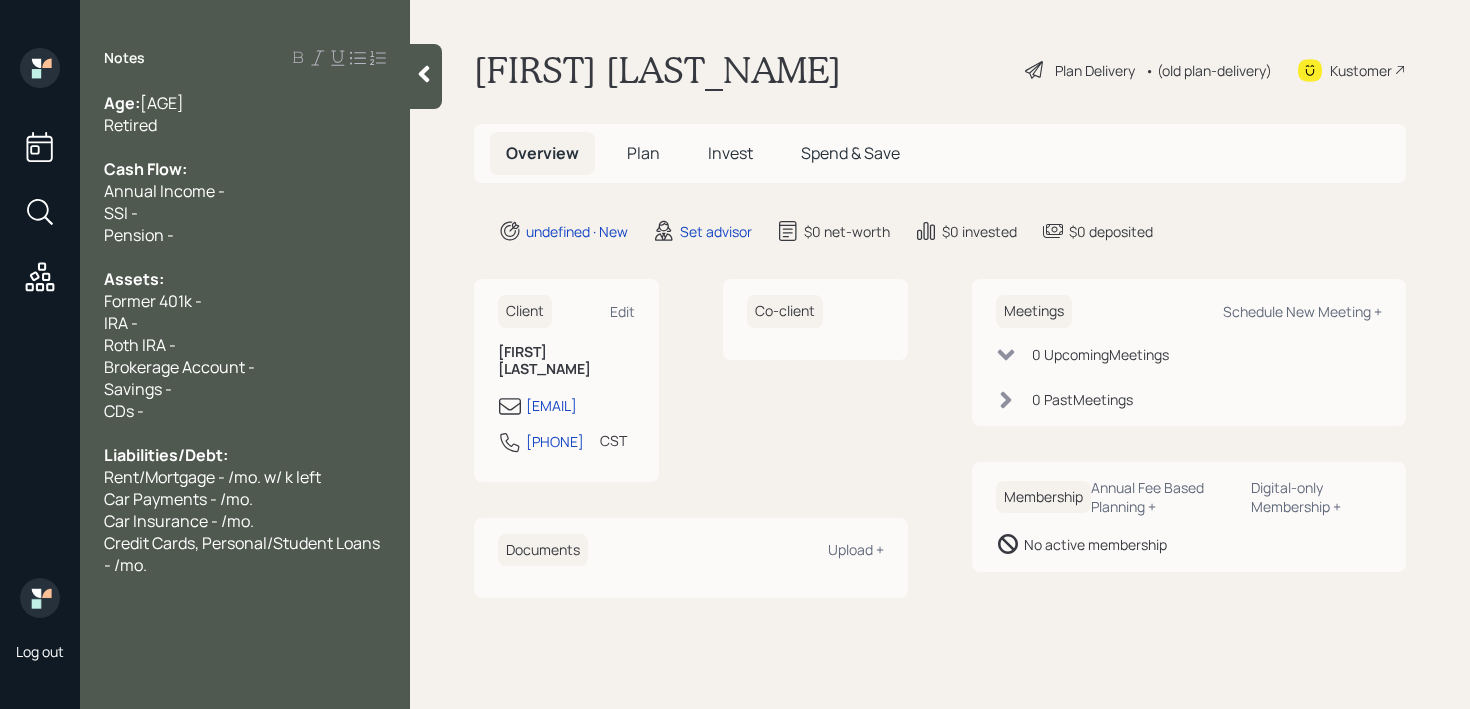 click on "Cash Flow:" at bounding box center [245, 169] 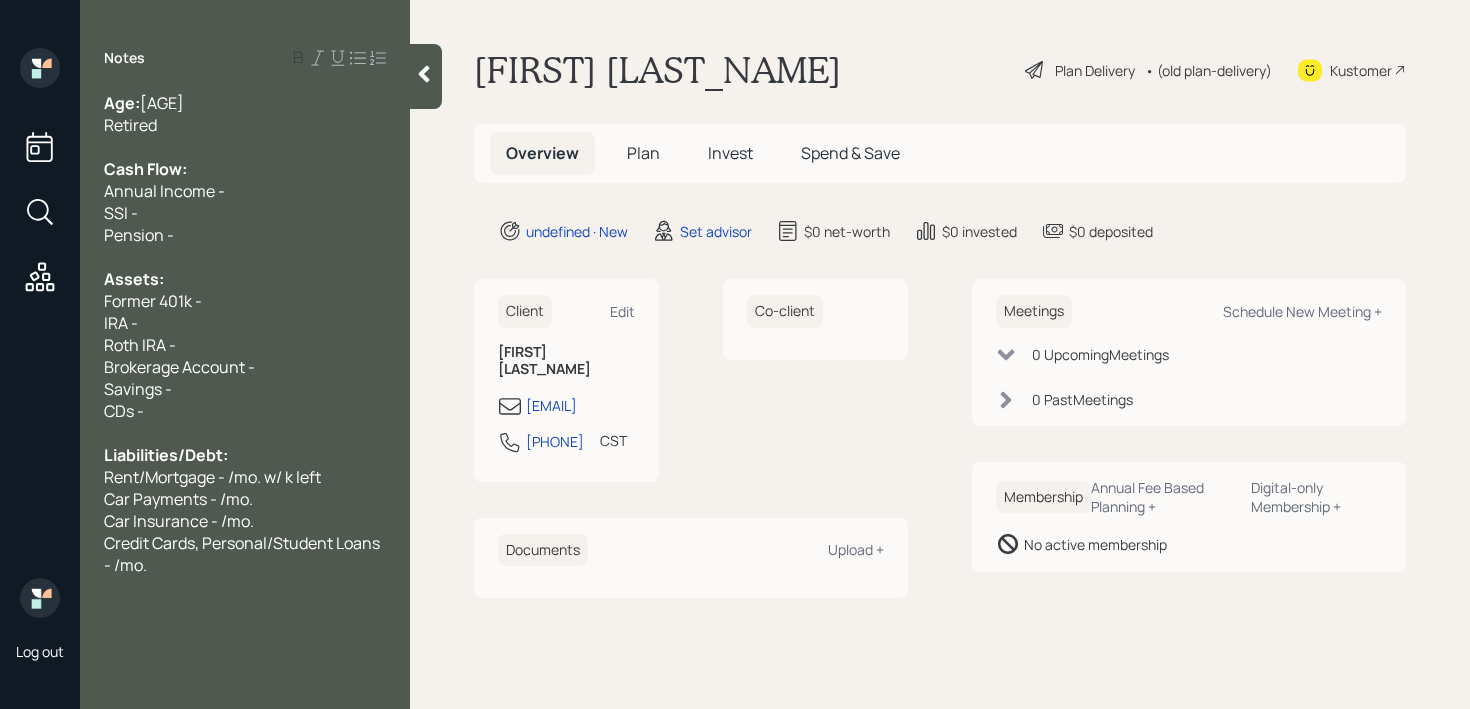 click on "Annual Income -" at bounding box center [245, 191] 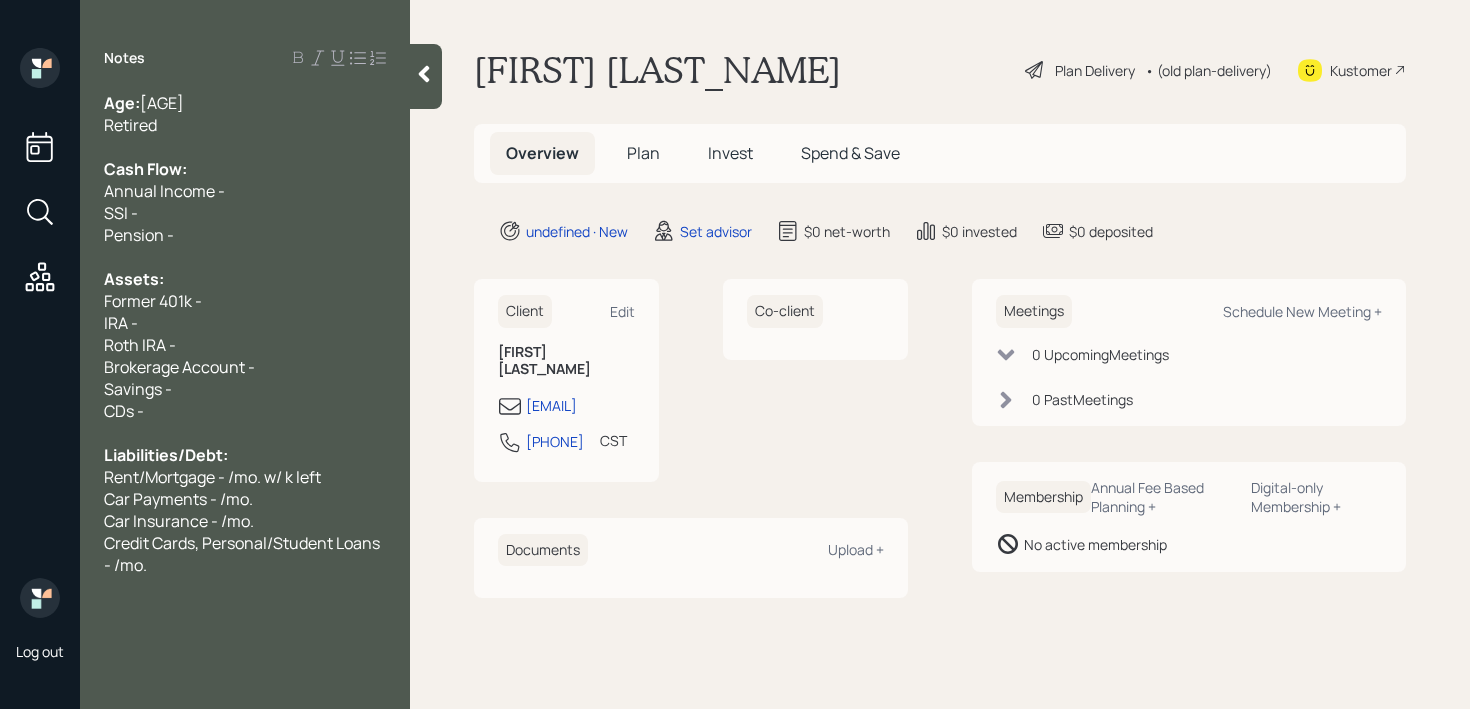 click on "Pension -" at bounding box center (245, 235) 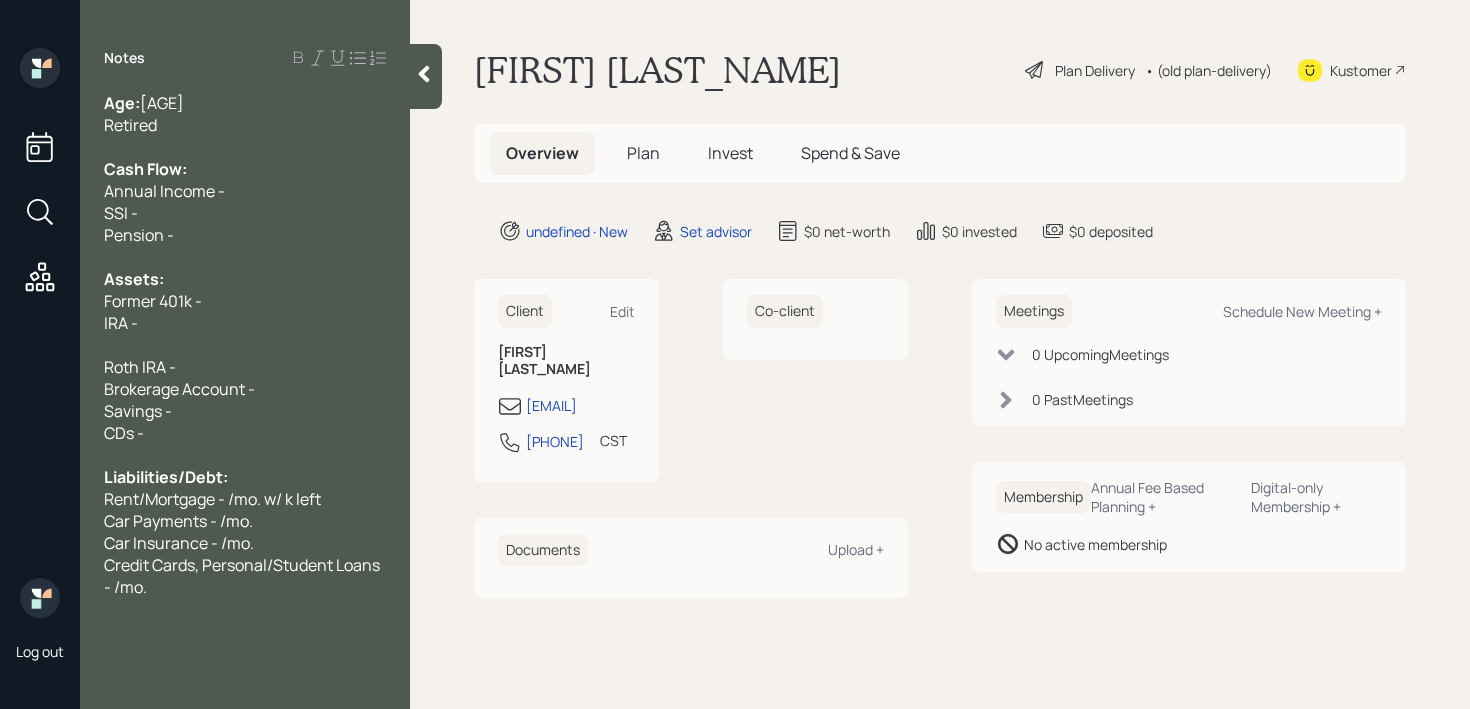 click on "Pension -" at bounding box center [245, 235] 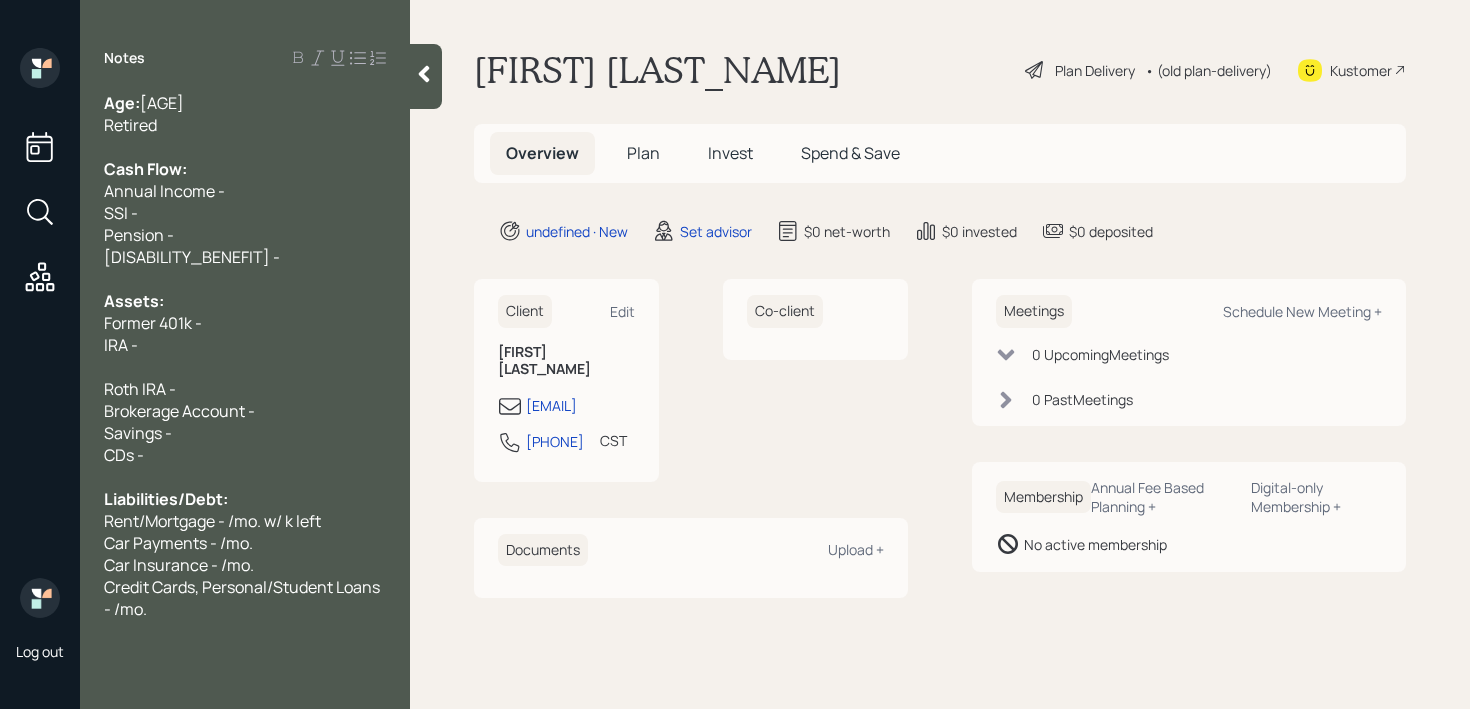 click on "Pension -" at bounding box center [139, 235] 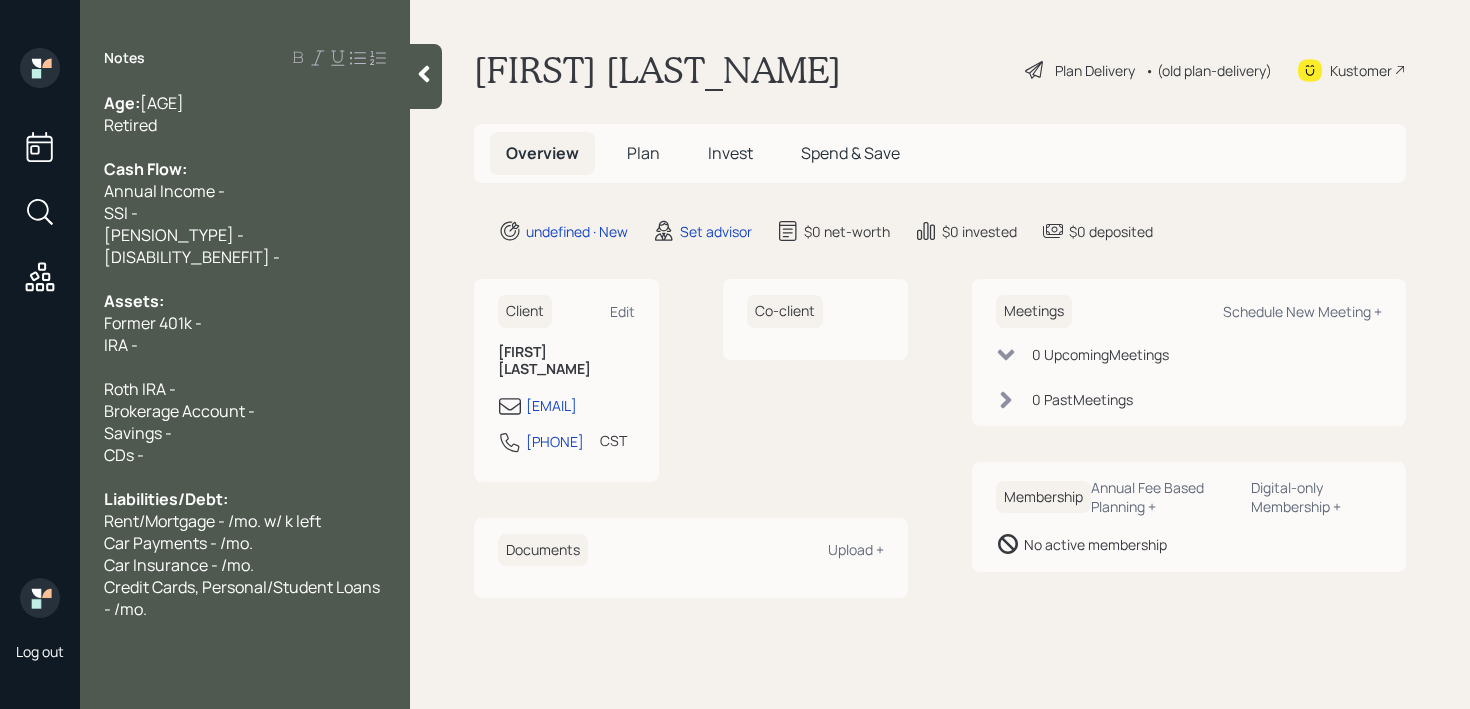 click on "[PENSION_TYPE] -" at bounding box center [174, 235] 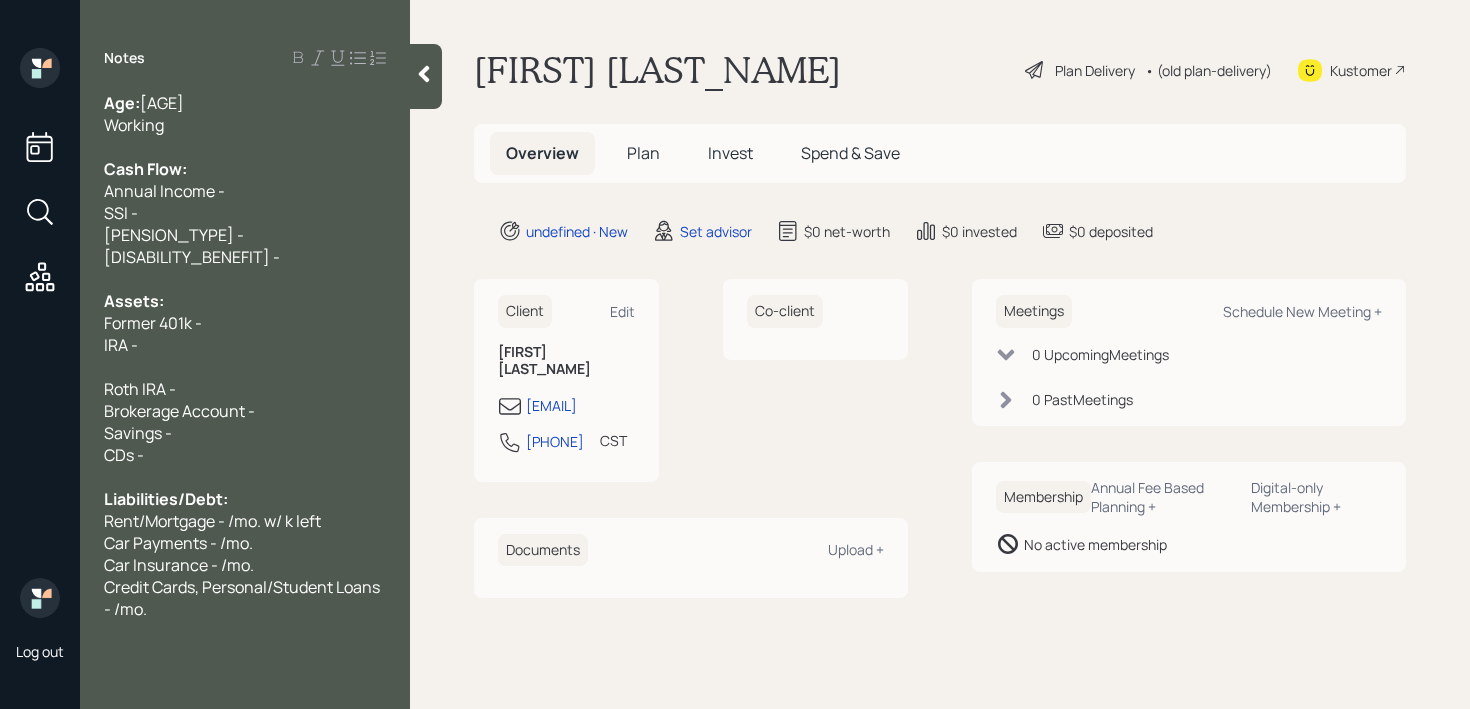 click on "SSI -" at bounding box center (245, 213) 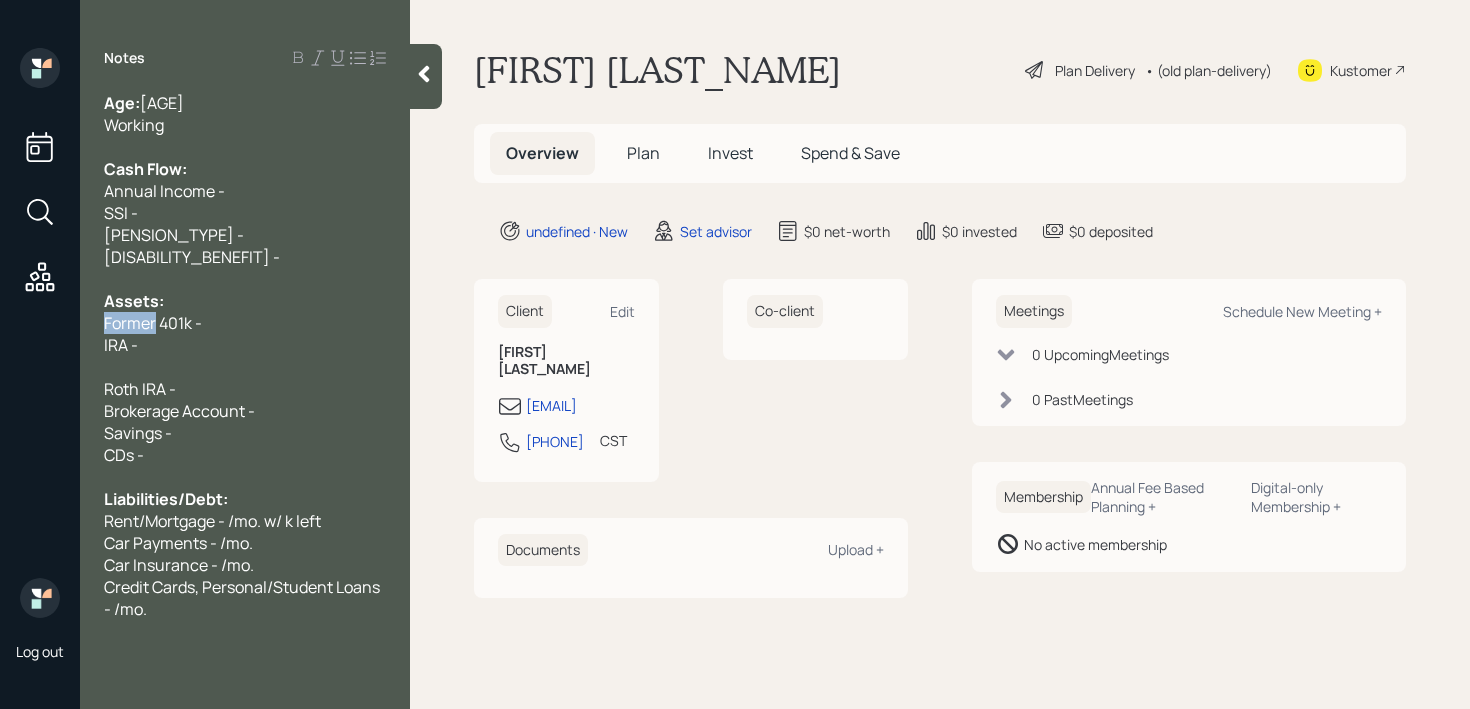 drag, startPoint x: 157, startPoint y: 321, endPoint x: 25, endPoint y: 321, distance: 132 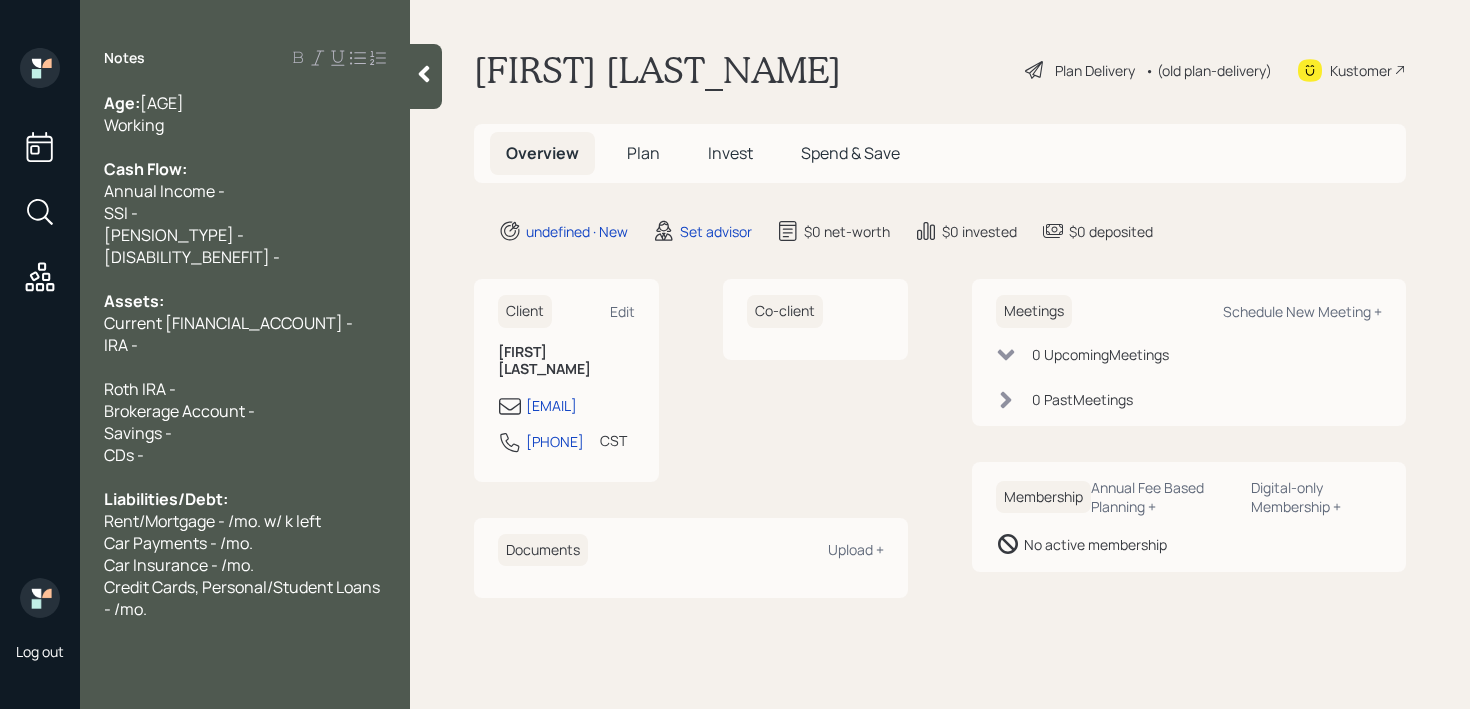 click on "IRA -" at bounding box center [245, 345] 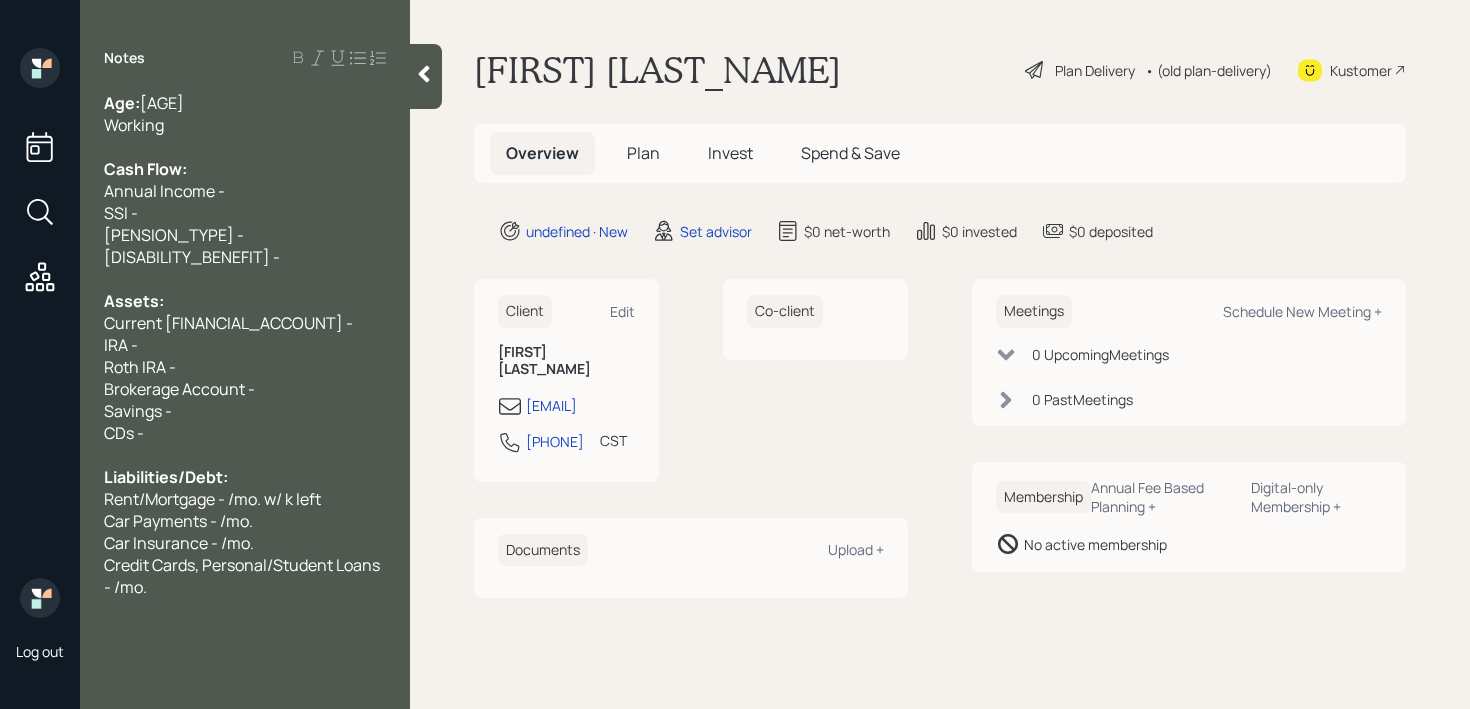 click on "Roth IRA -" at bounding box center [245, 367] 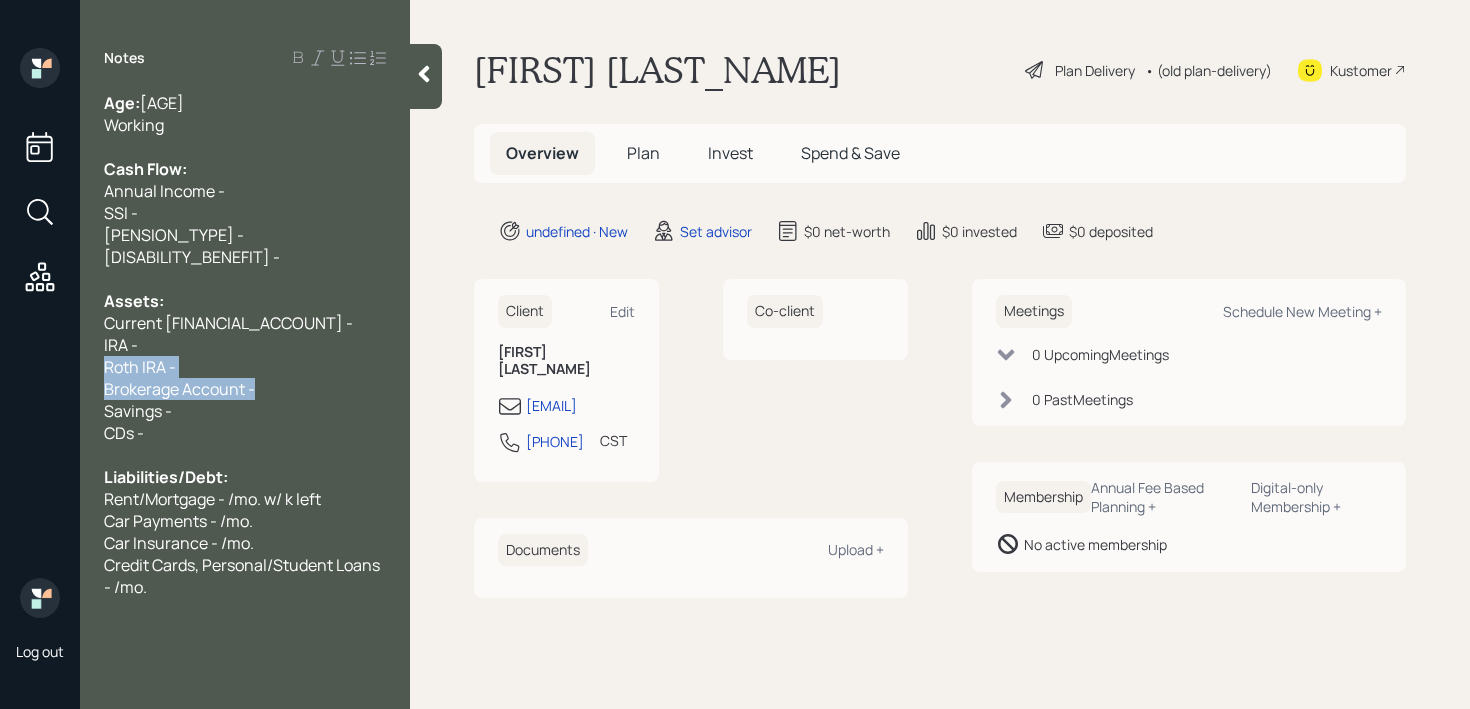 drag, startPoint x: 308, startPoint y: 389, endPoint x: 82, endPoint y: 370, distance: 226.79727 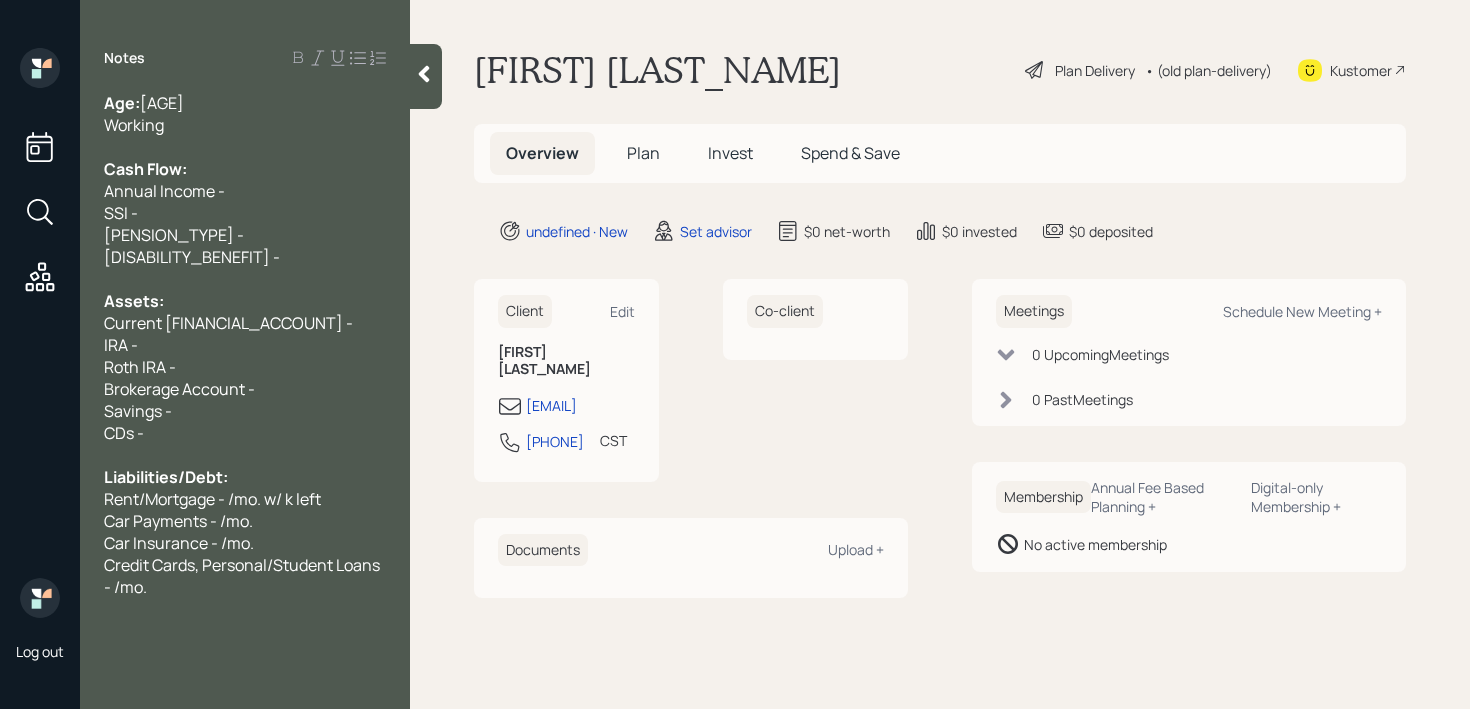 click on "Roth IRA -" at bounding box center [140, 367] 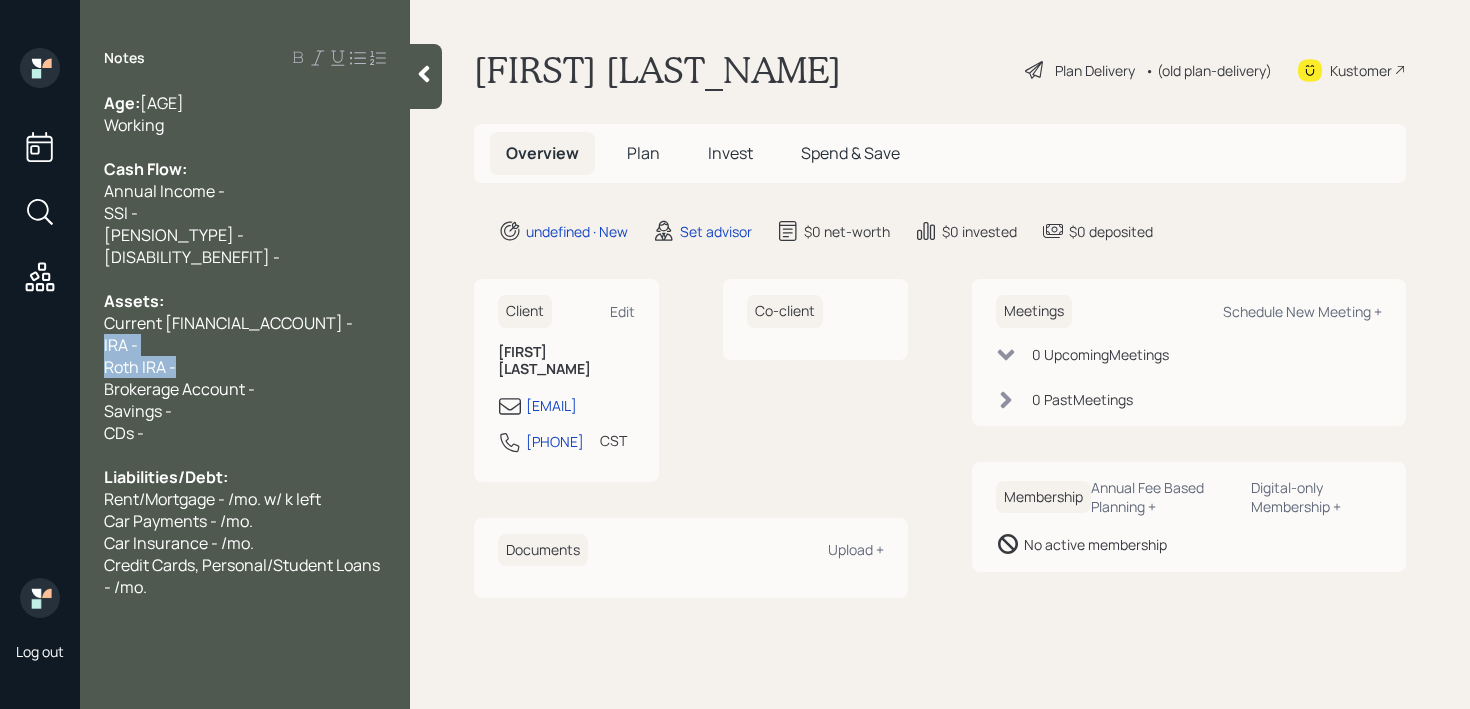 drag, startPoint x: 176, startPoint y: 356, endPoint x: 80, endPoint y: 349, distance: 96.25487 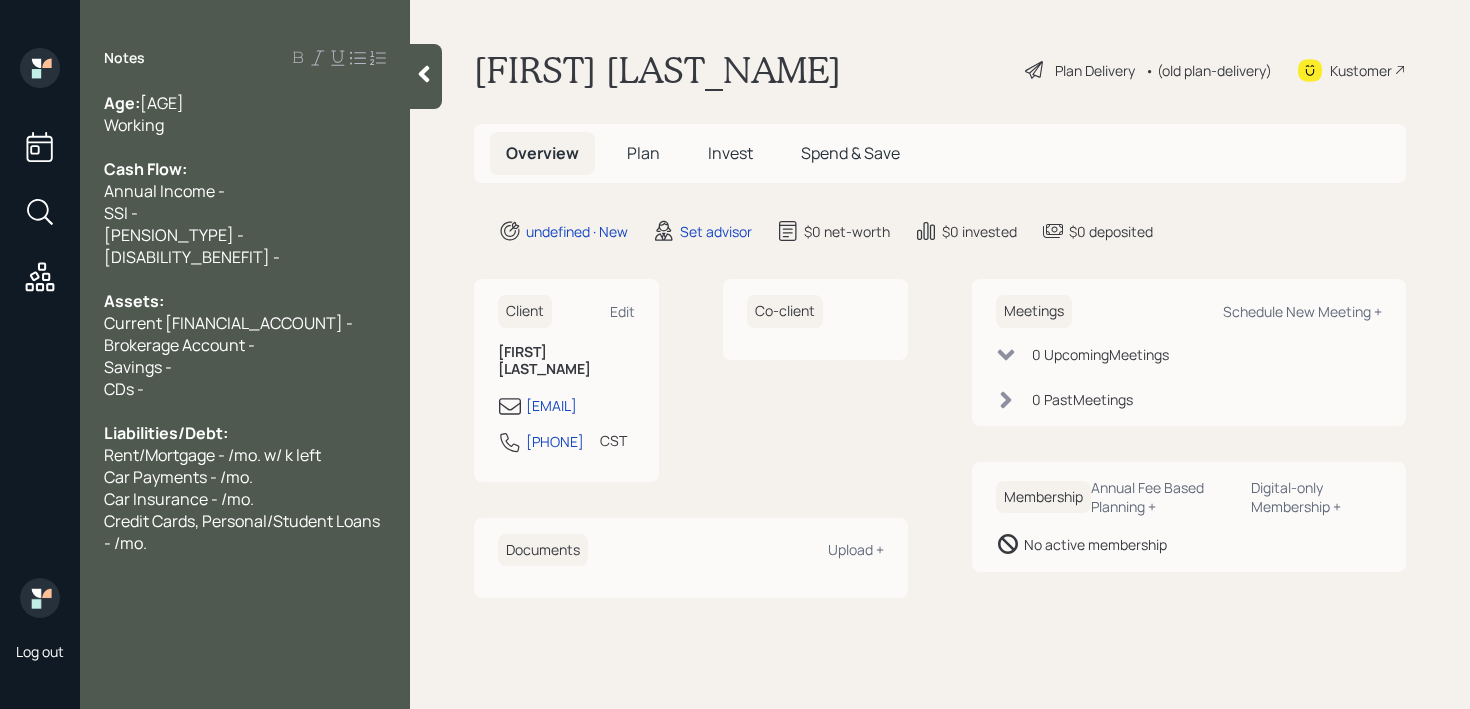click at bounding box center [245, 279] 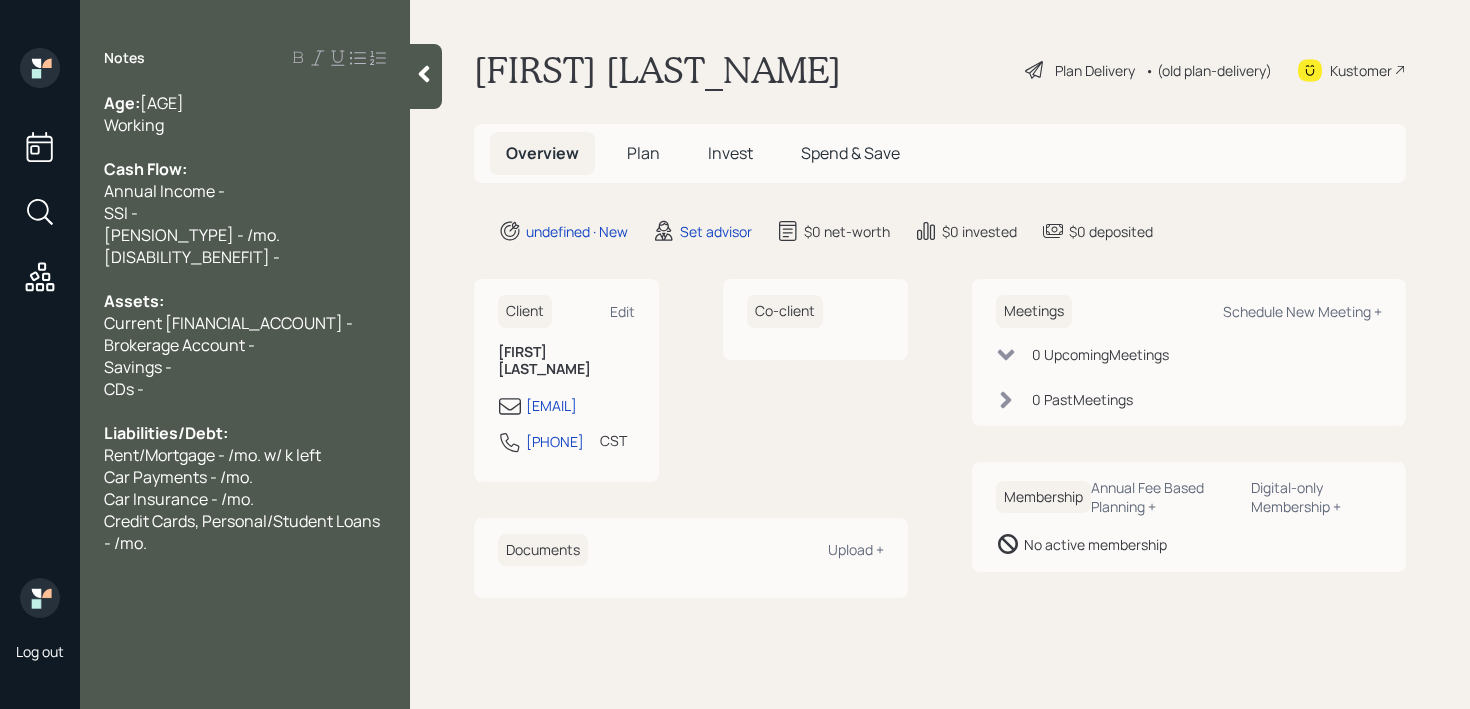 click on "[PENSION_TYPE] - /mo." at bounding box center (245, 235) 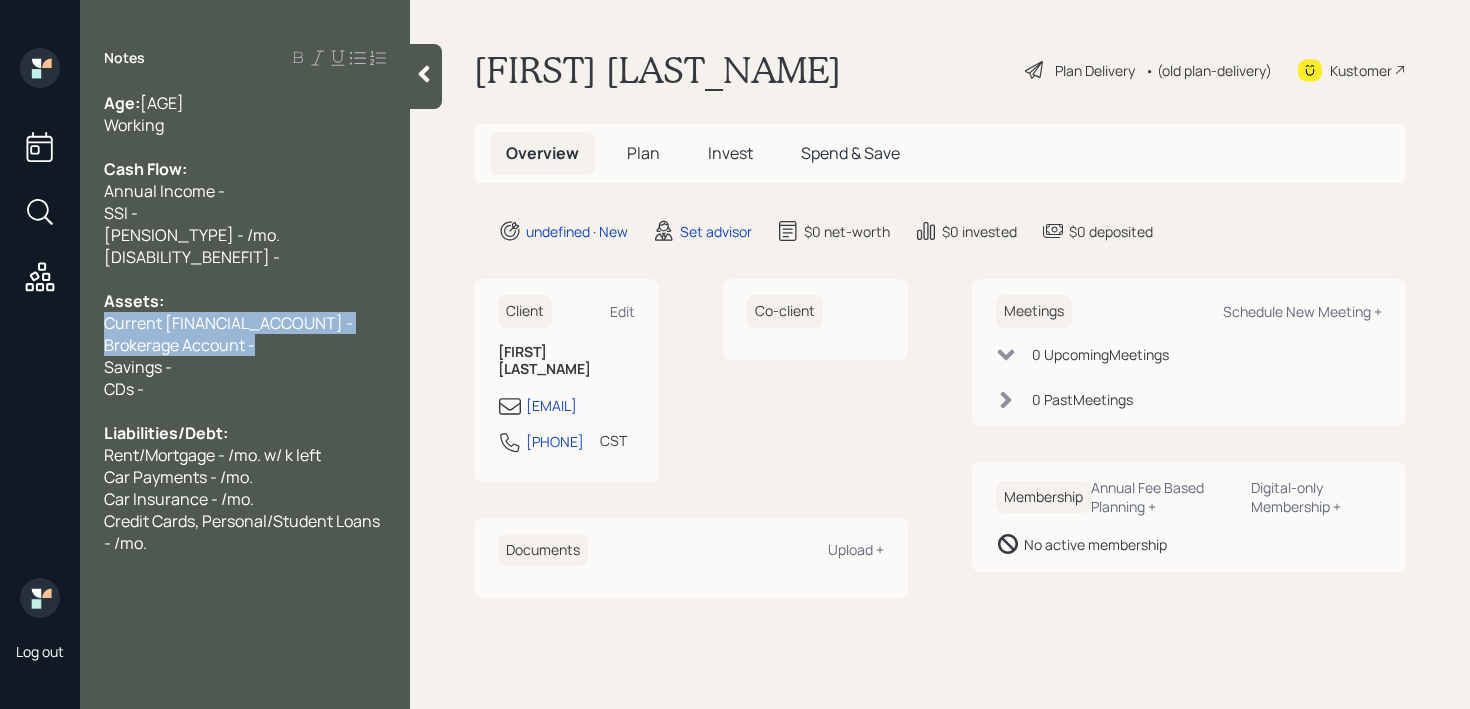 drag, startPoint x: 283, startPoint y: 343, endPoint x: 73, endPoint y: 325, distance: 210.77002 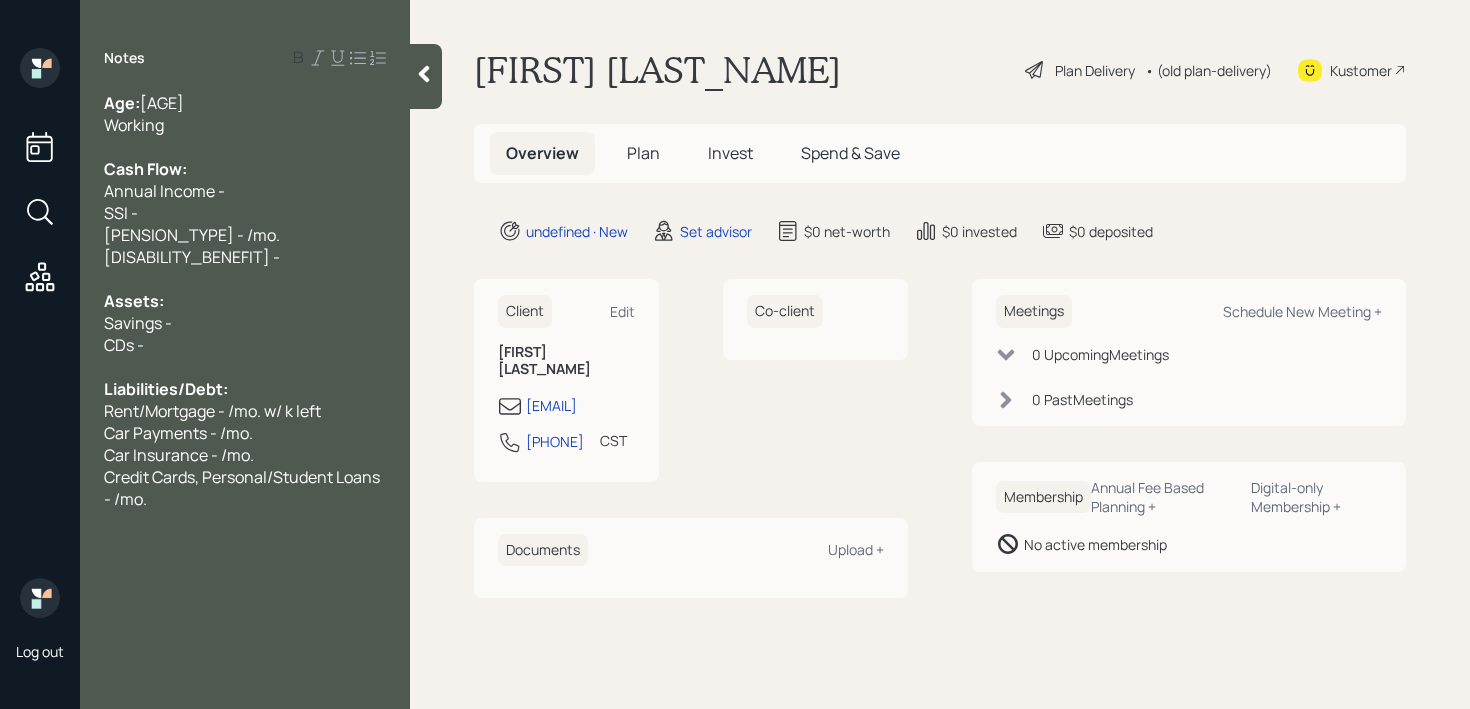 click on "Savings -" at bounding box center (245, 323) 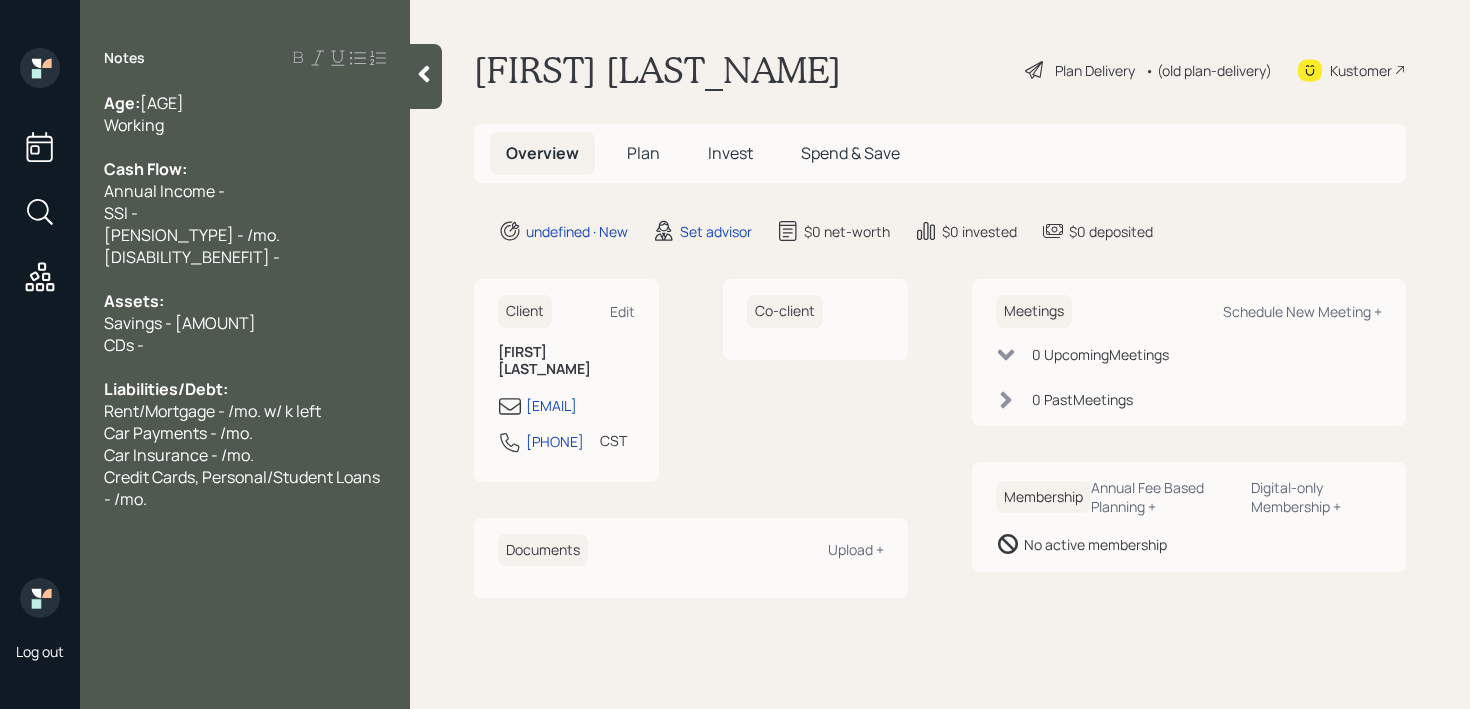 click on "Rent/Mortgage - /mo. w/ k left" at bounding box center (212, 411) 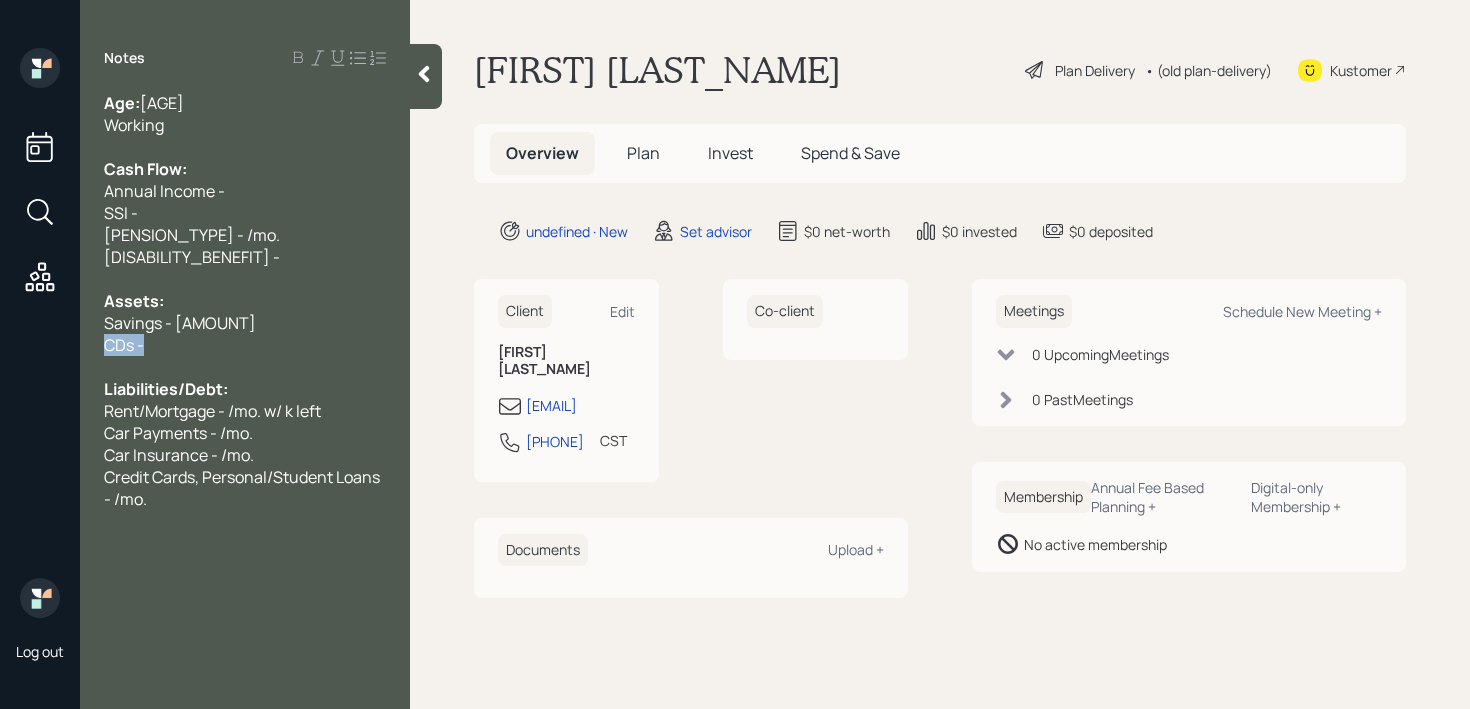 drag, startPoint x: 225, startPoint y: 346, endPoint x: 0, endPoint y: 346, distance: 225 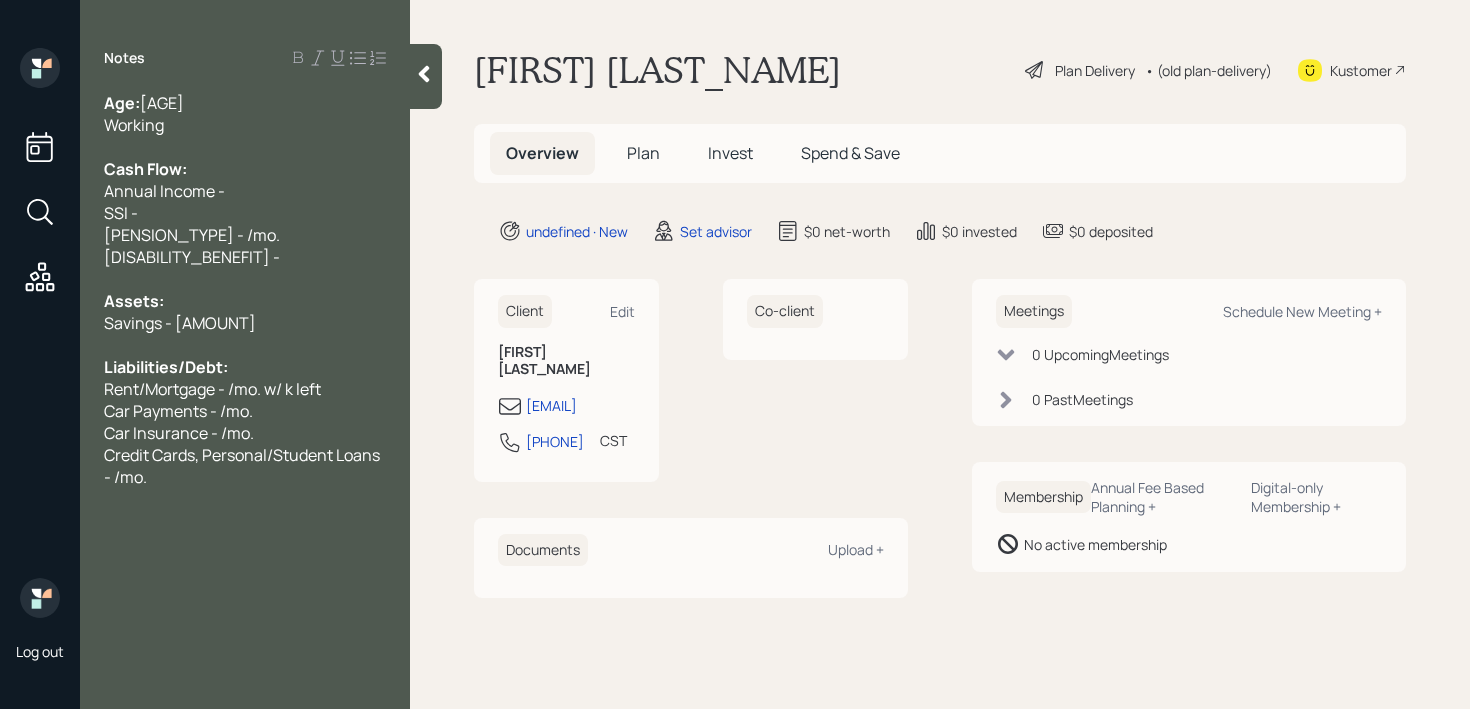 click at bounding box center [245, 279] 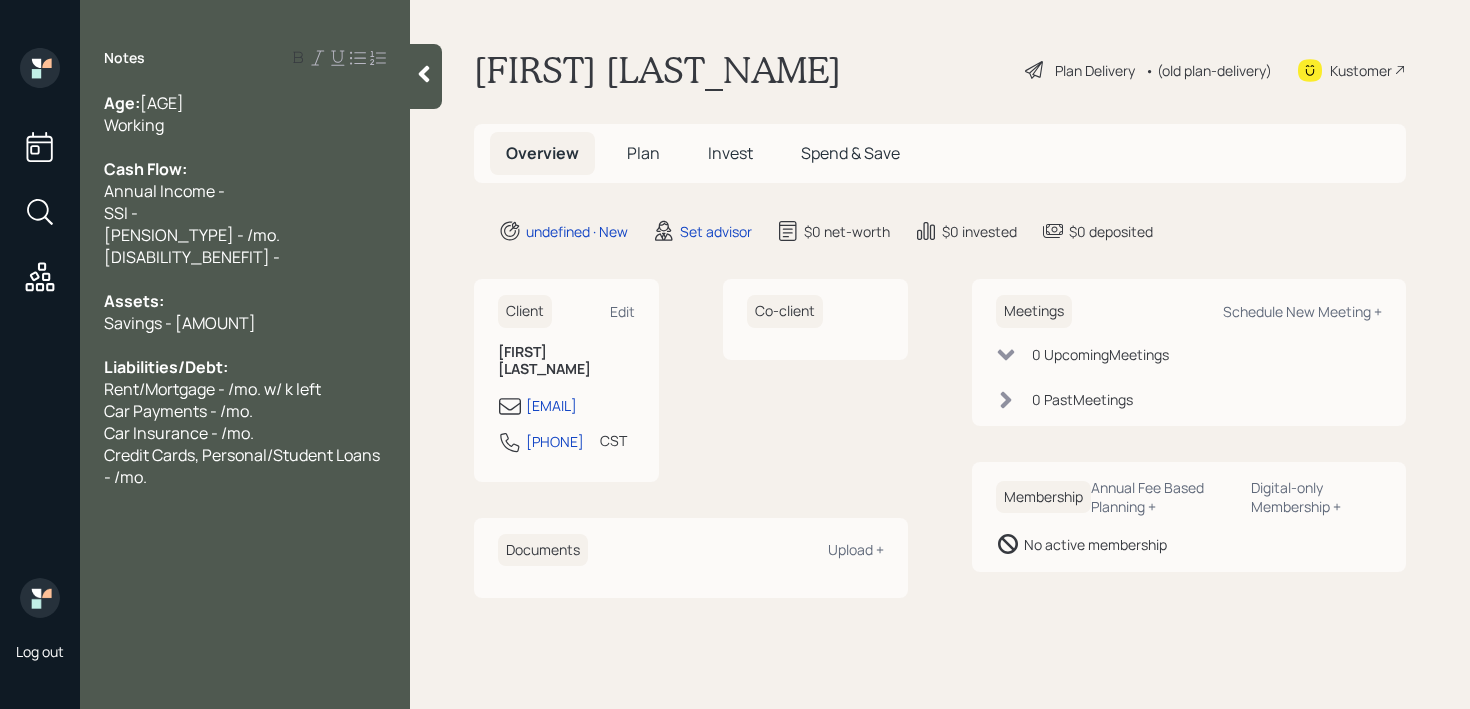 click on "Assets:" at bounding box center (245, 301) 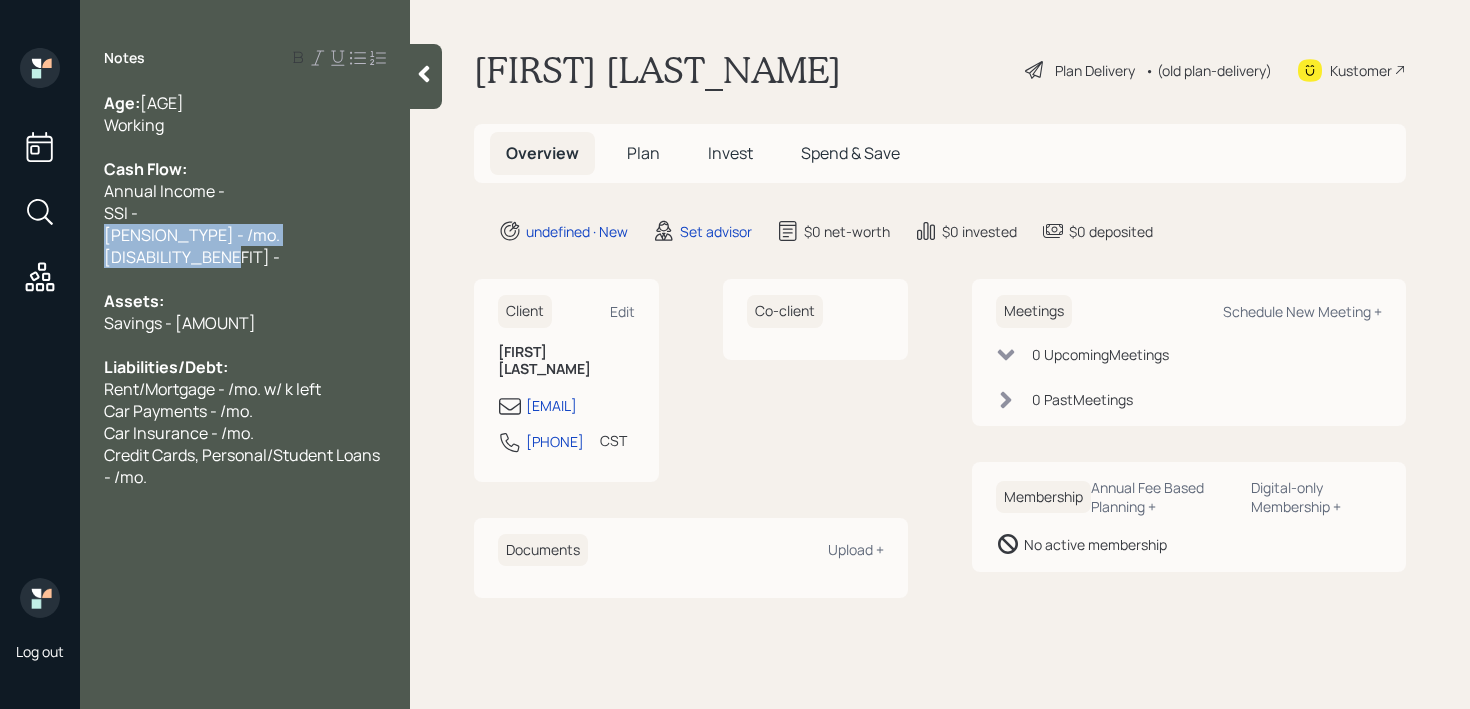 drag, startPoint x: 263, startPoint y: 263, endPoint x: 47, endPoint y: 236, distance: 217.68095 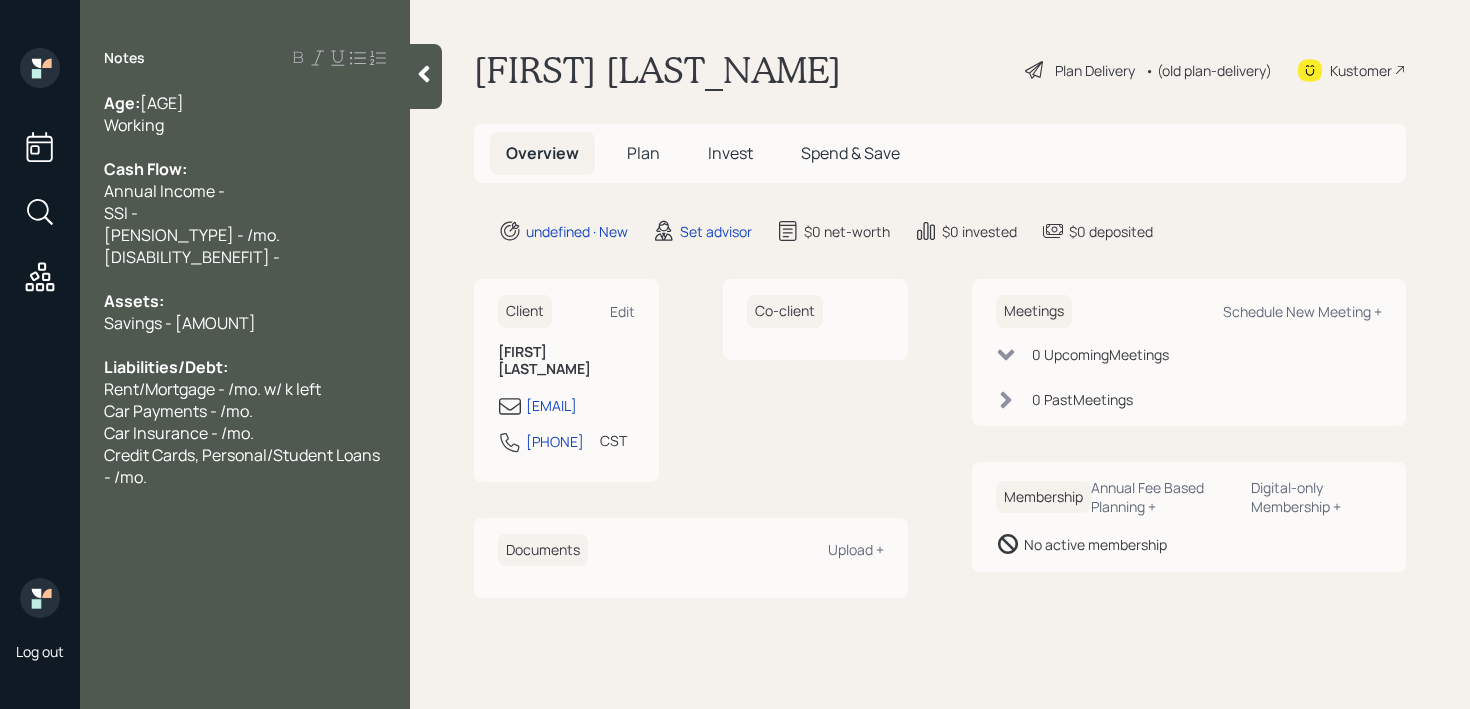 click on "[PENSION_TYPE] - /mo." at bounding box center [192, 235] 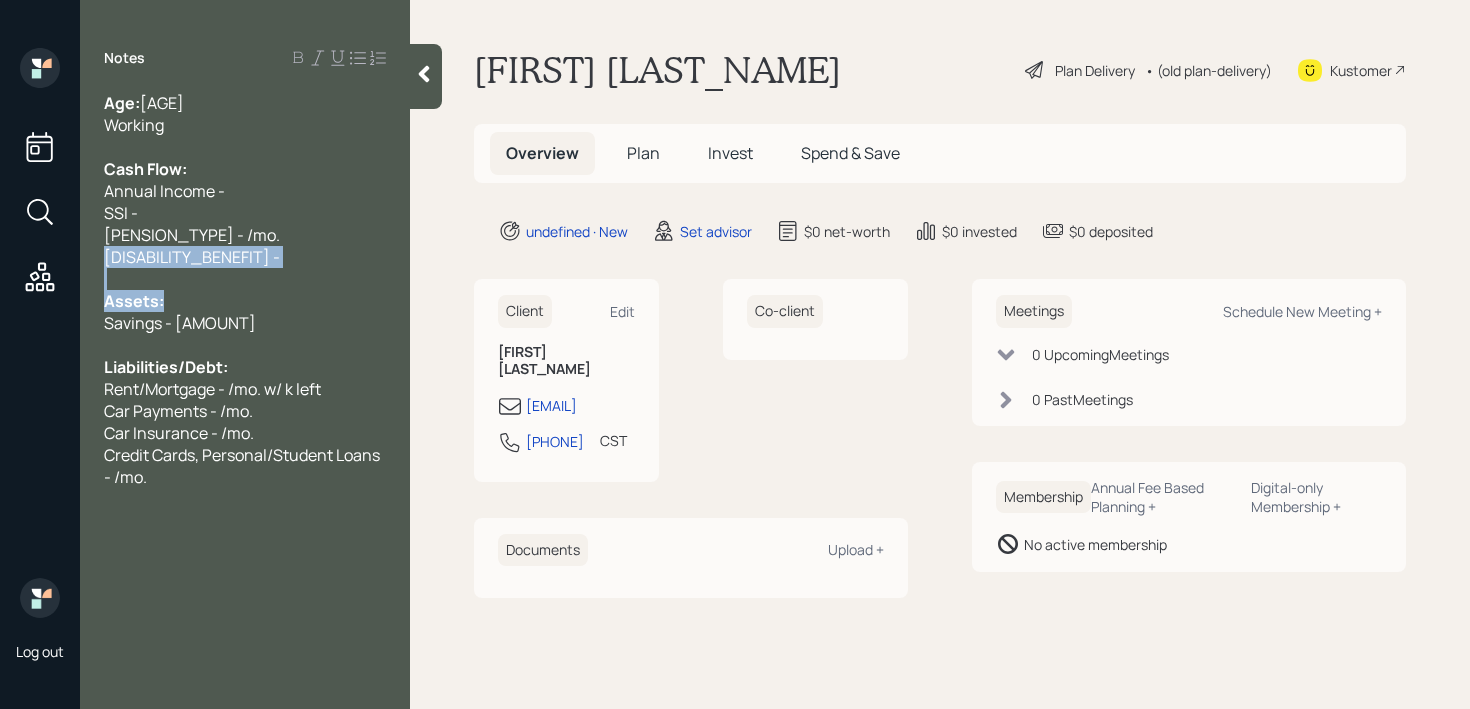 drag, startPoint x: 219, startPoint y: 284, endPoint x: 88, endPoint y: 250, distance: 135.34032 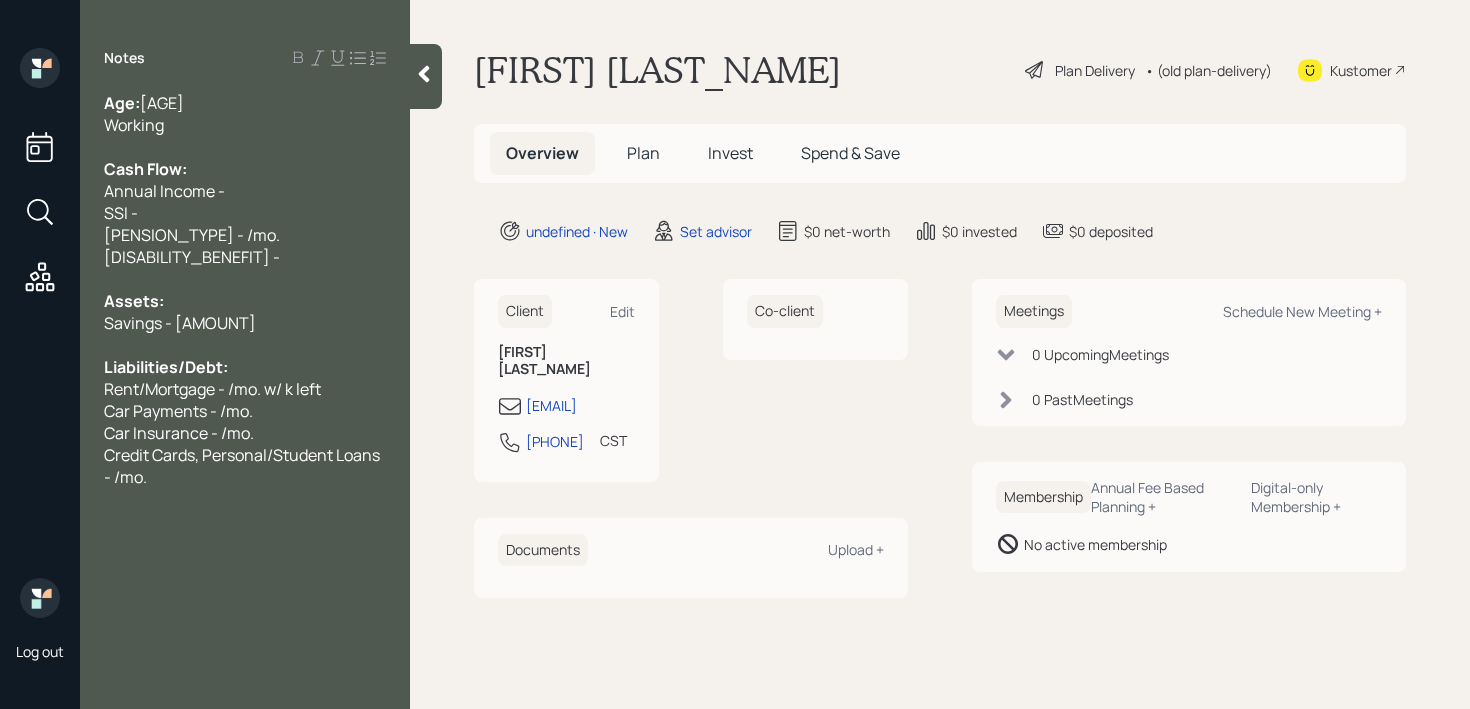 click on "Age:  [AGE] Working  Cash Flow: Annual Income - [GOVERNMENT_BENEFIT] - [PENSION_TYPE] - /mo. [DISABILITY_BENEFIT] -  Assets: Savings - [AMOUNT] Liabilities/Debt: Rent/Mortgage - /mo. w/ k left Car Payments - /mo. Car Insurance - /mo. Credit Cards, Personal/Student Loans - /mo." at bounding box center (245, 290) 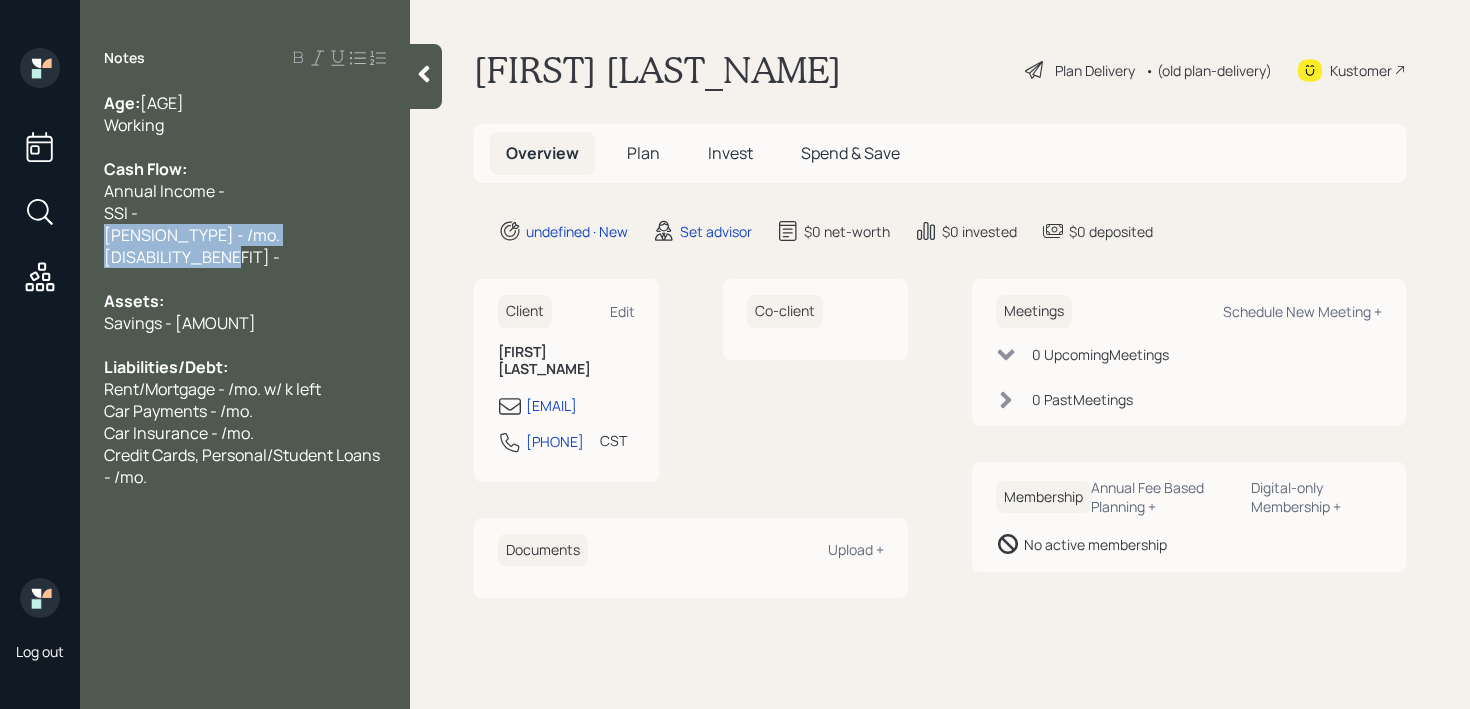 drag, startPoint x: 224, startPoint y: 253, endPoint x: 72, endPoint y: 239, distance: 152.64337 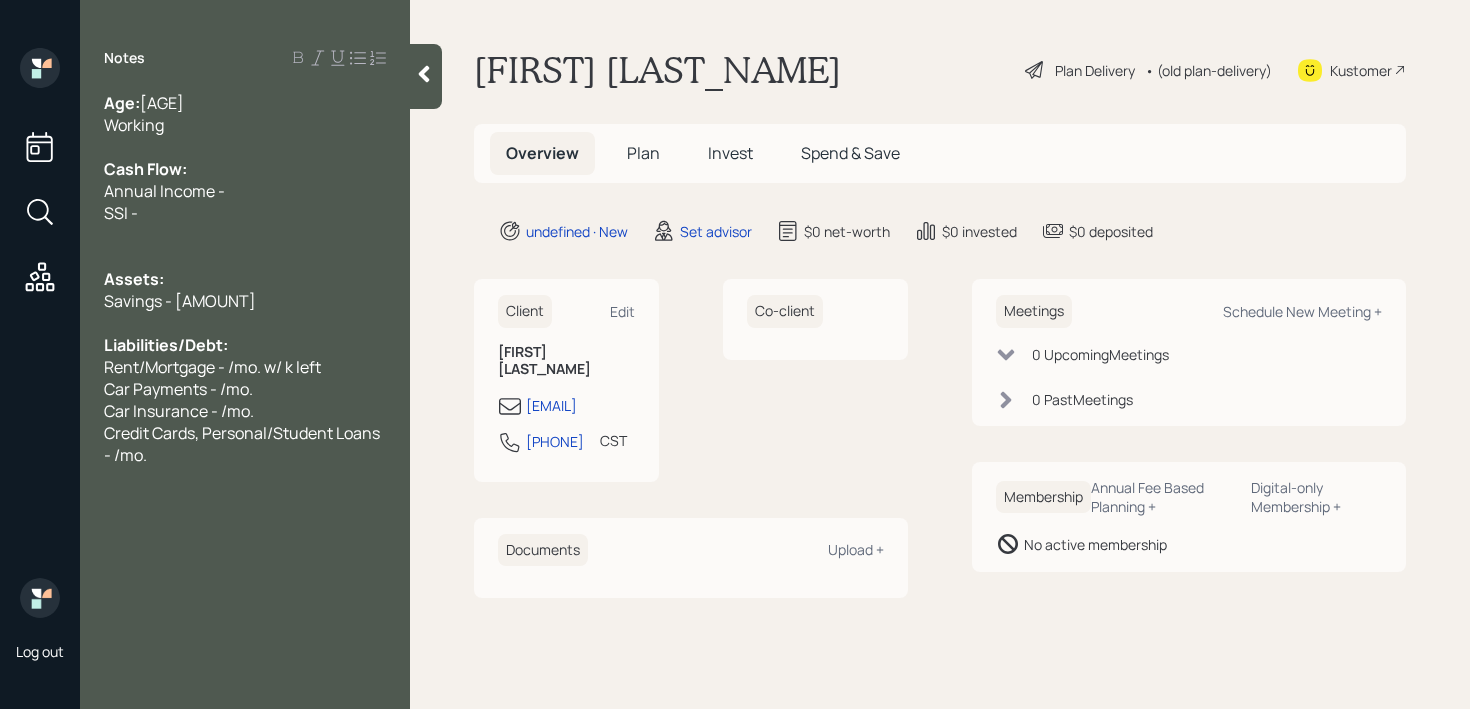 click at bounding box center [245, 323] 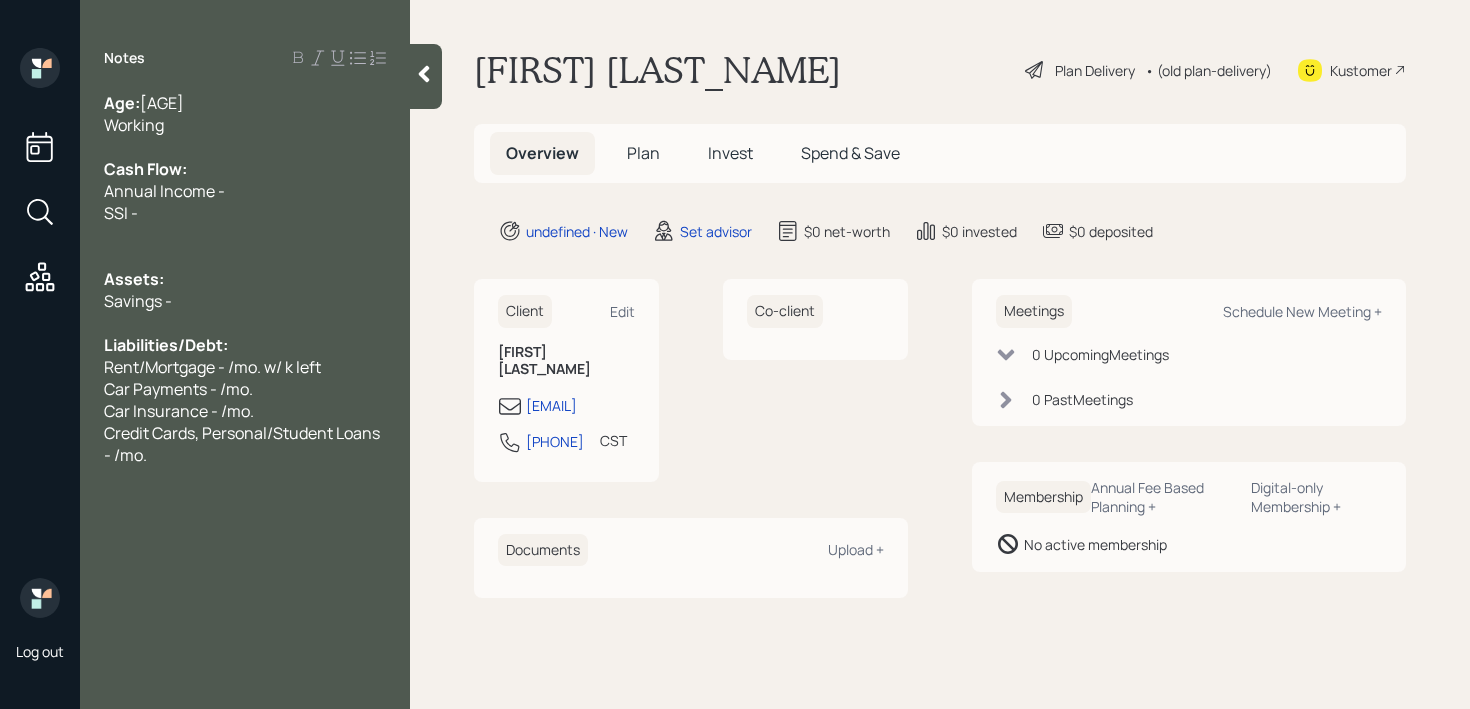 click at bounding box center [426, 76] 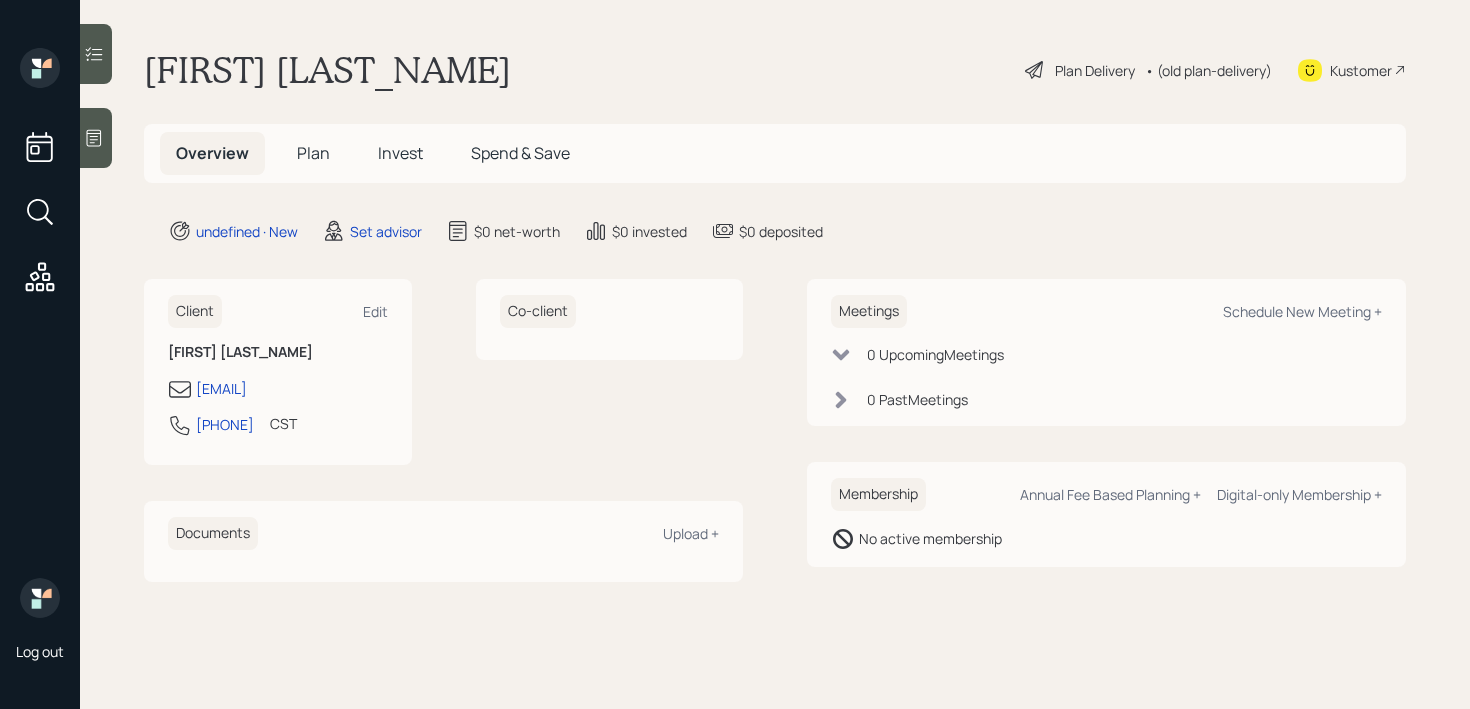 click 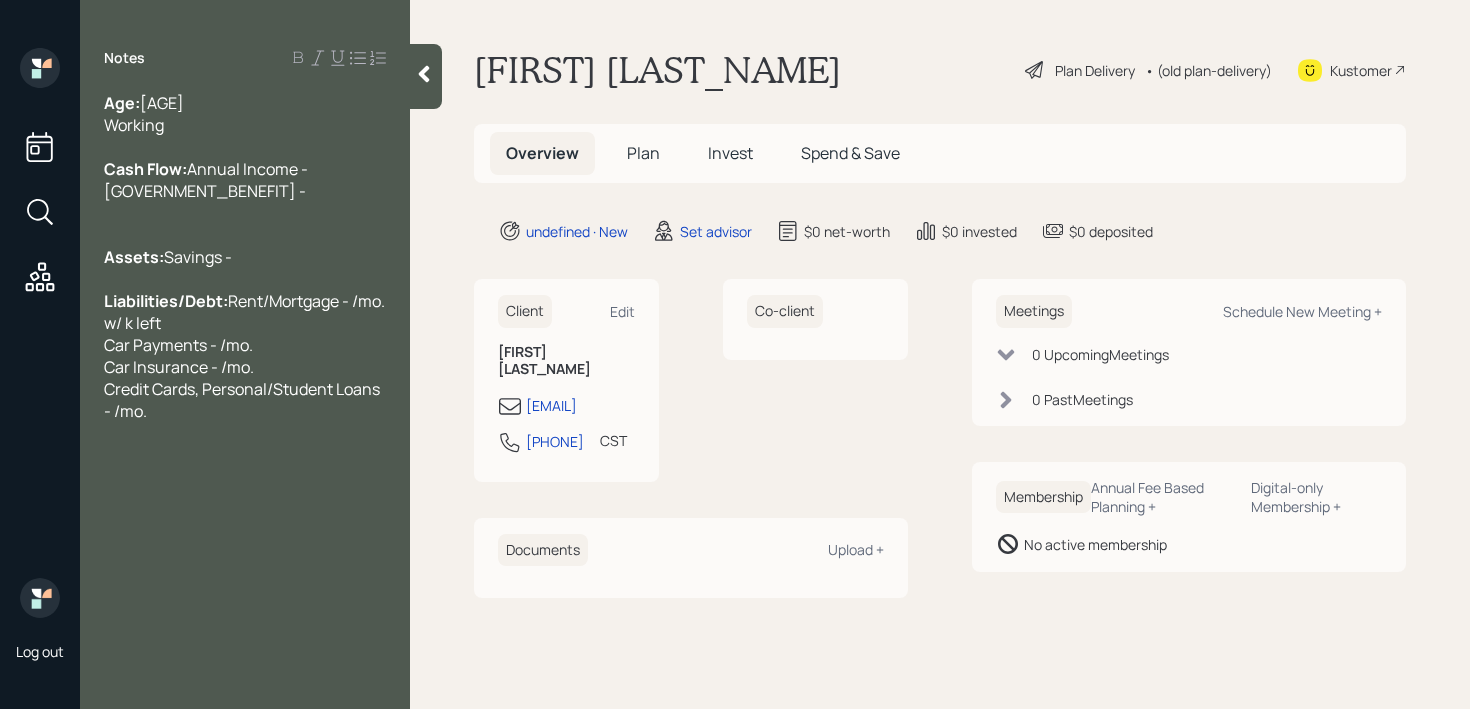 click on "Plan" at bounding box center (643, 153) 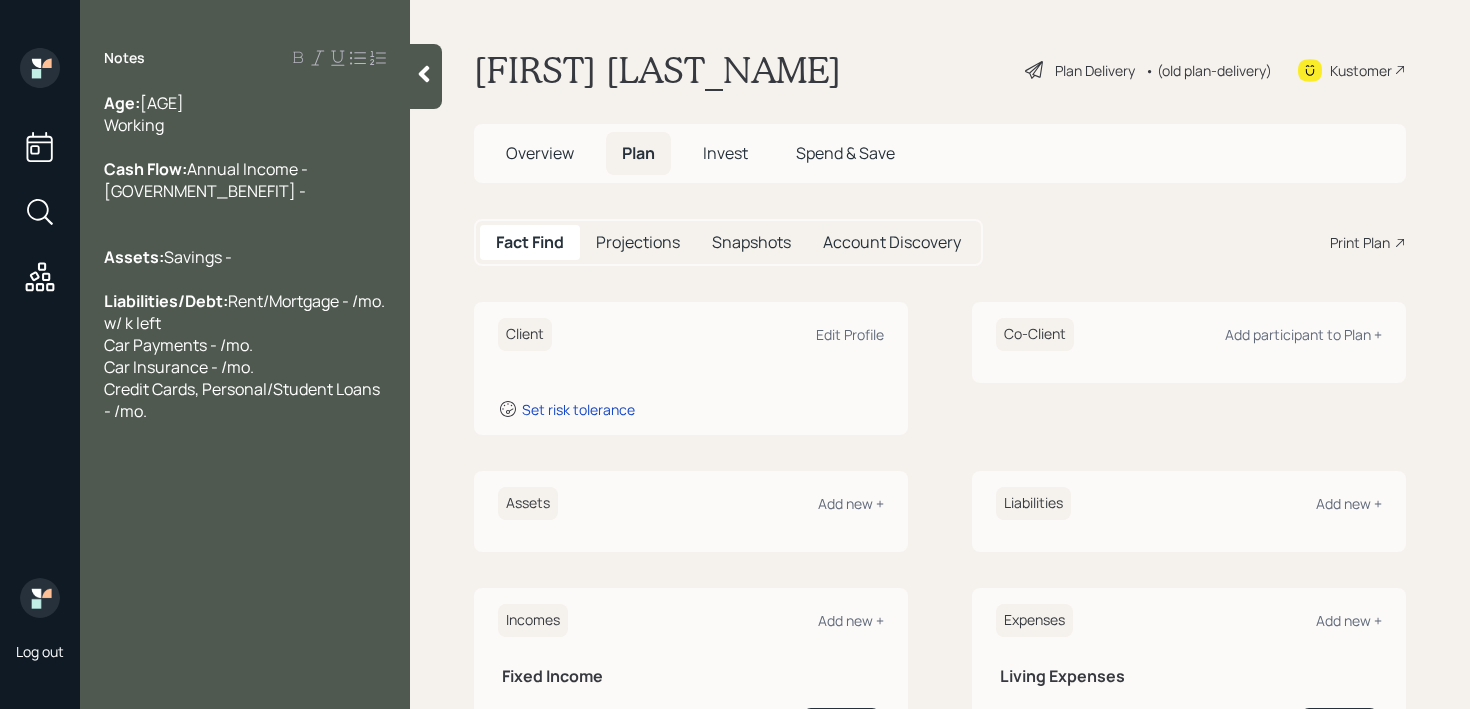 click on "Overview" at bounding box center [540, 153] 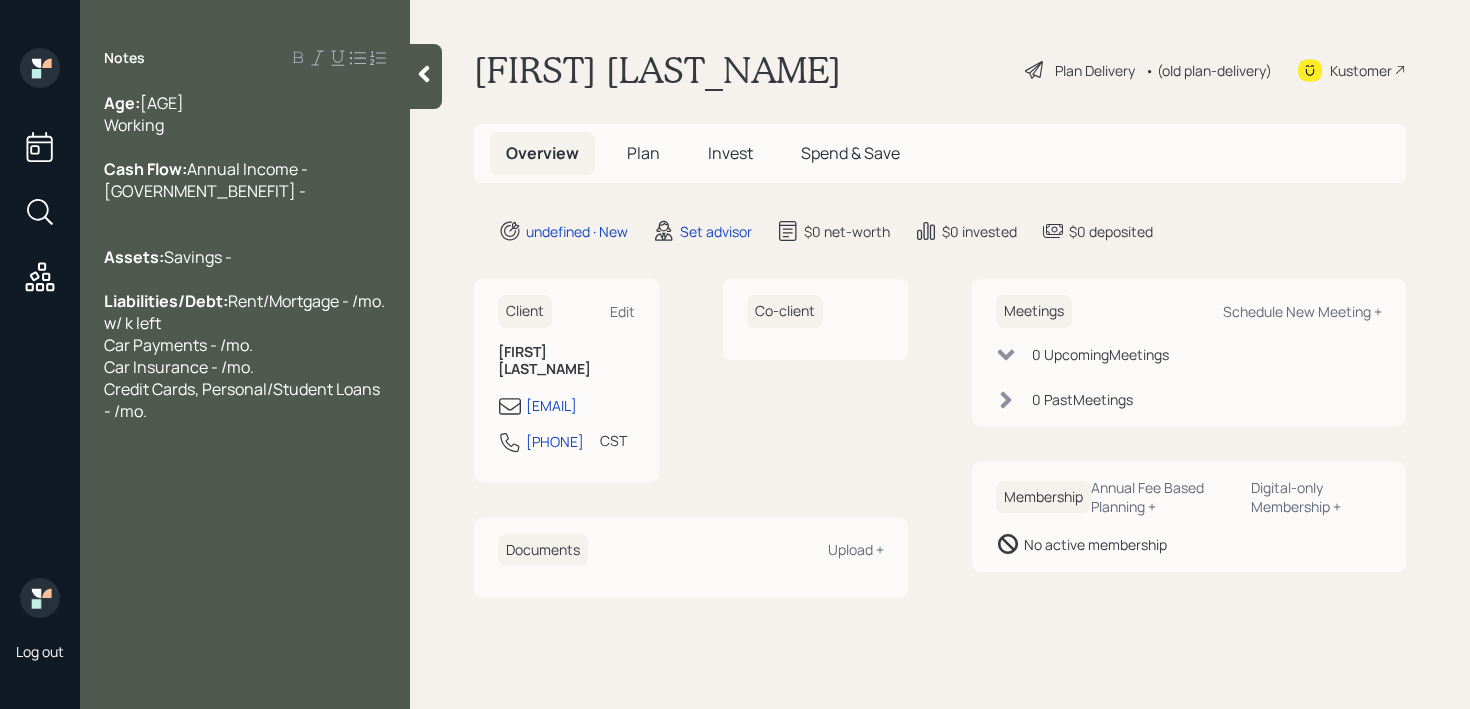 click on "Overview" at bounding box center (542, 153) 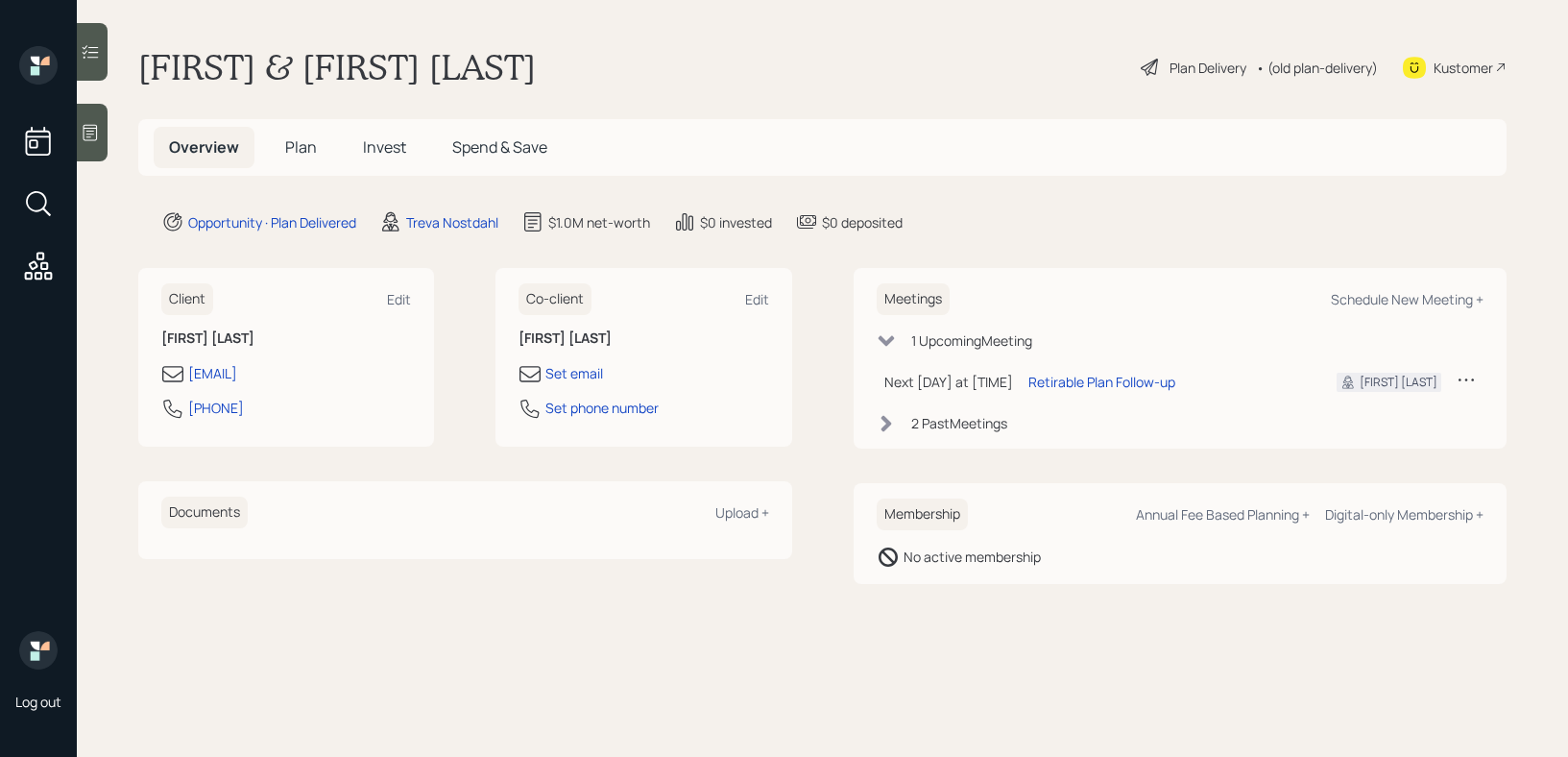 scroll, scrollTop: 0, scrollLeft: 0, axis: both 